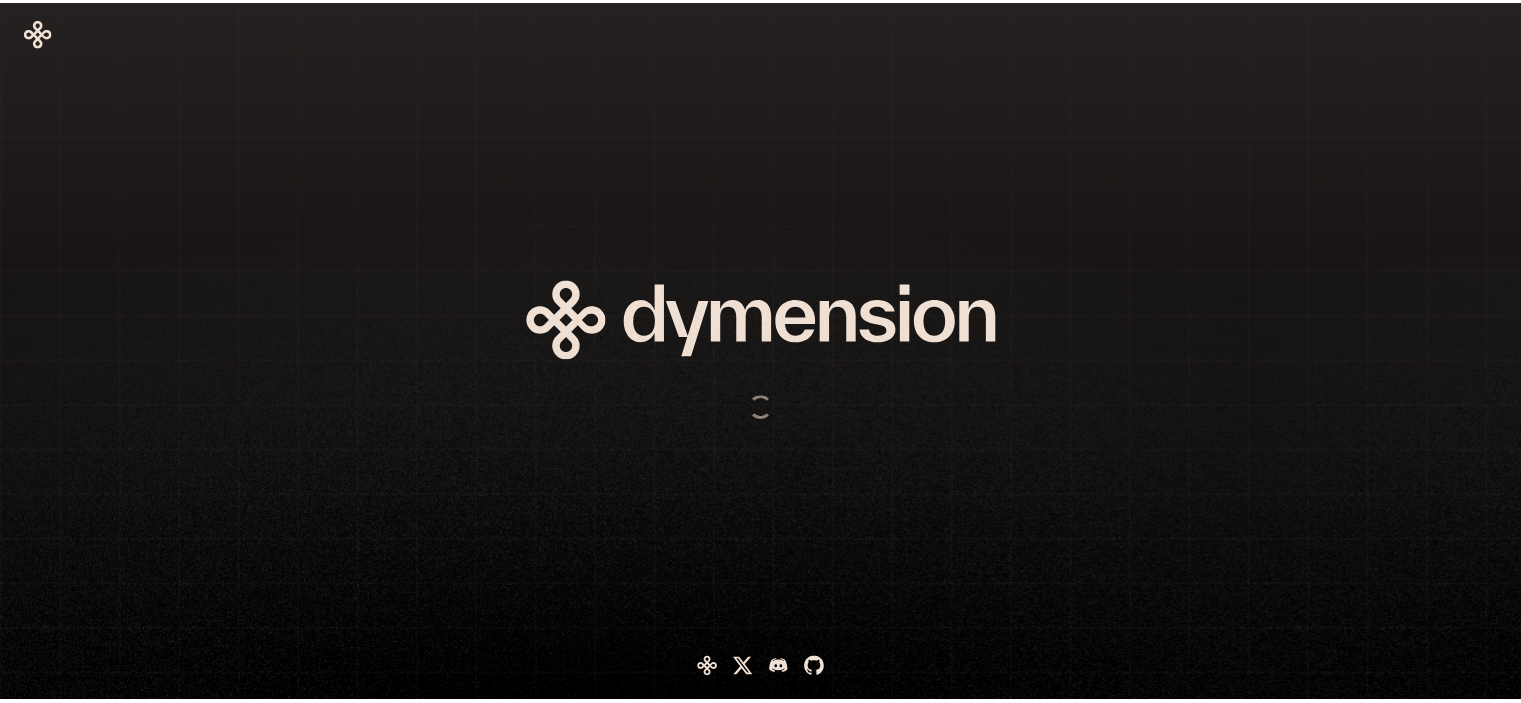 scroll, scrollTop: 0, scrollLeft: 0, axis: both 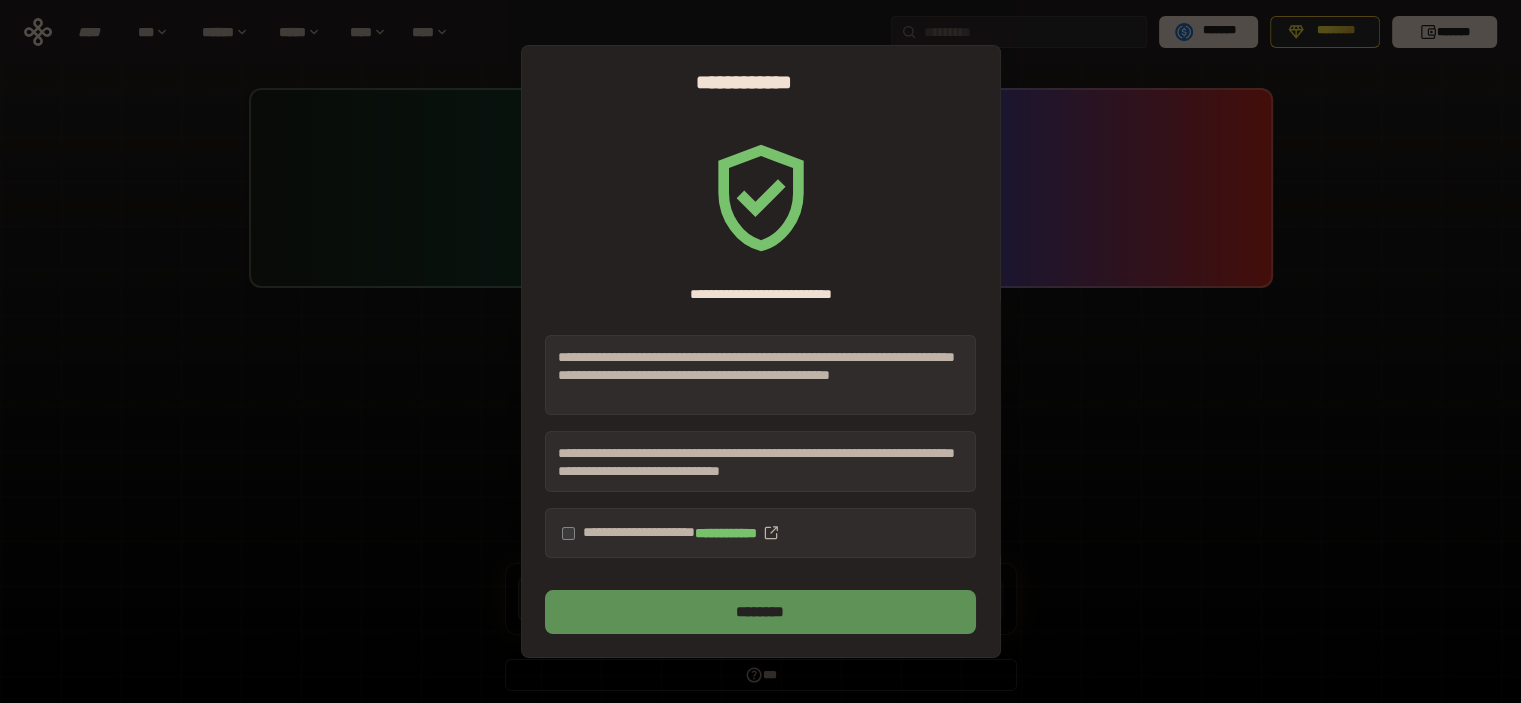click on "********" at bounding box center (760, 612) 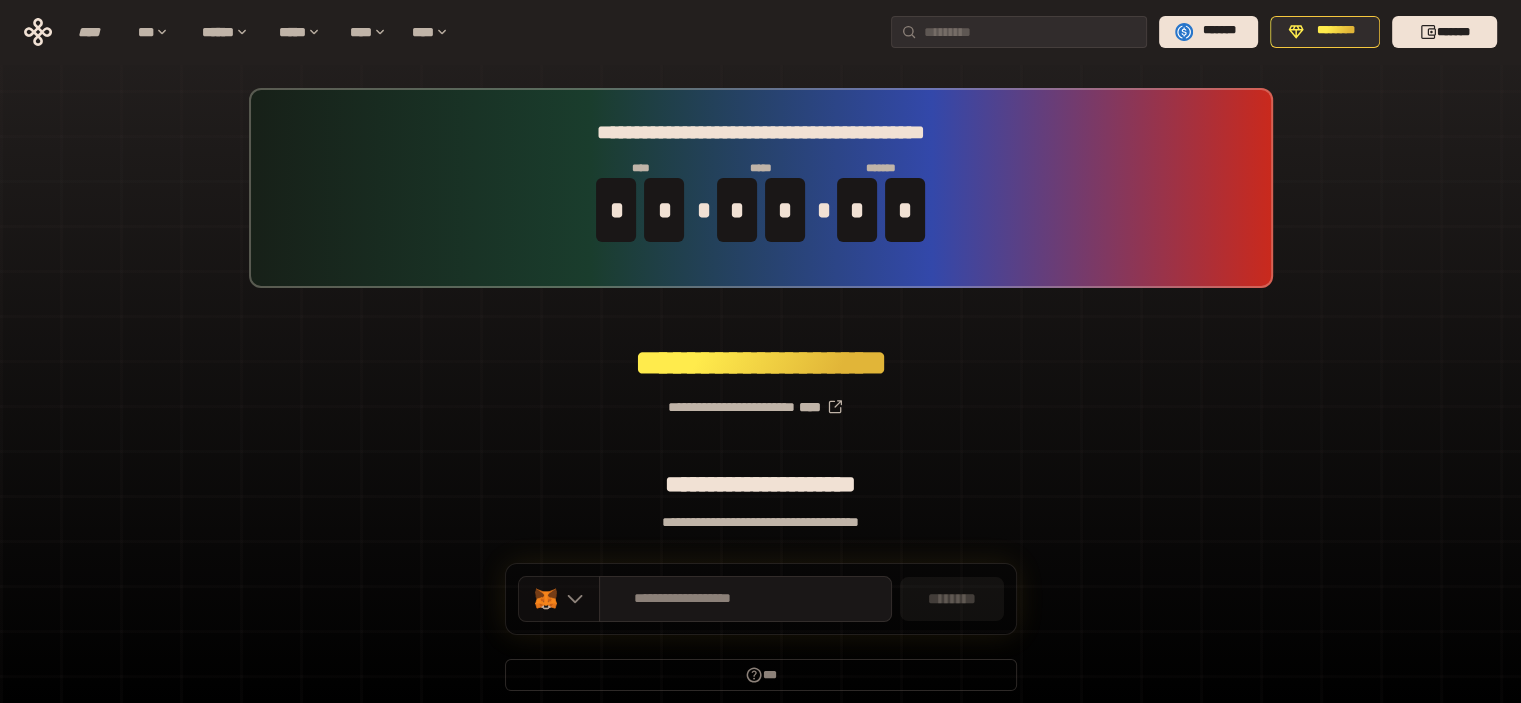 click 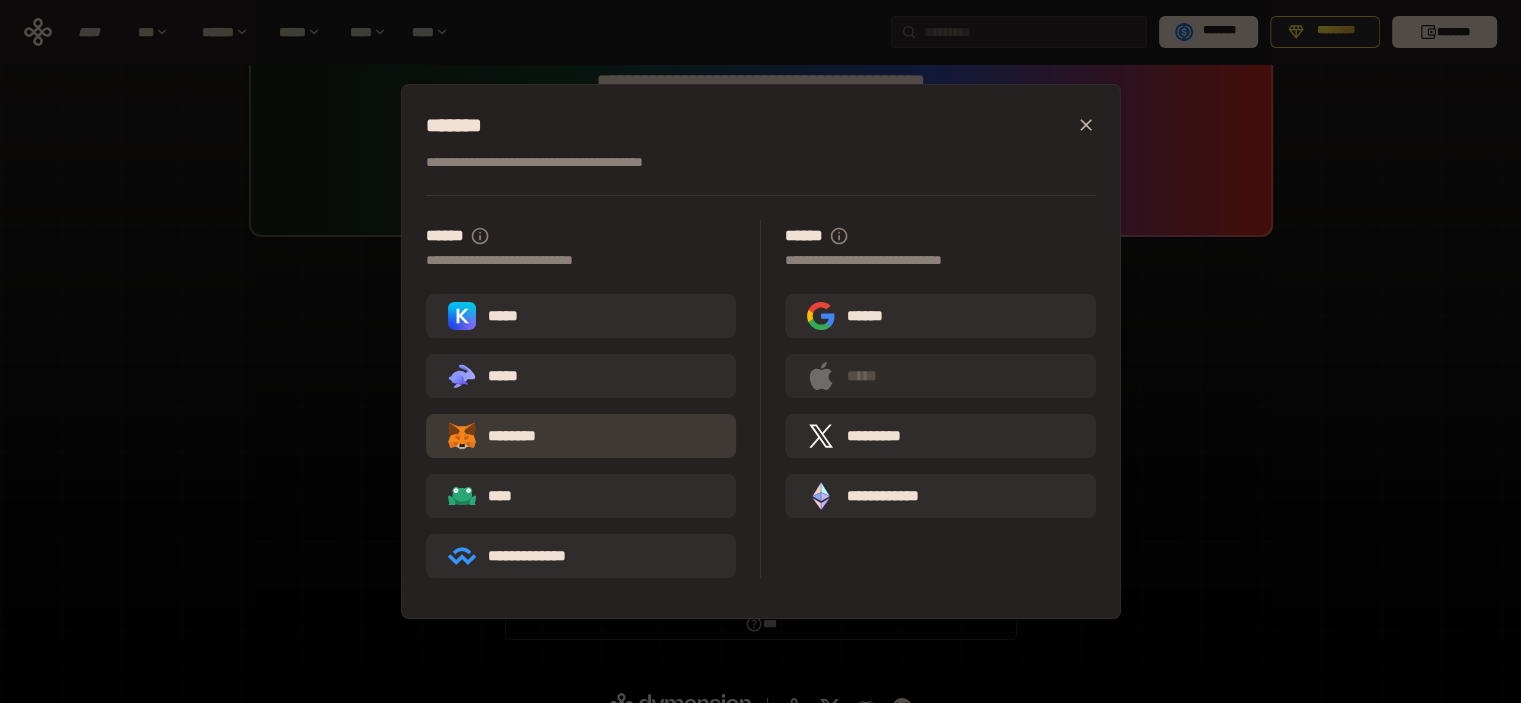 scroll, scrollTop: 79, scrollLeft: 0, axis: vertical 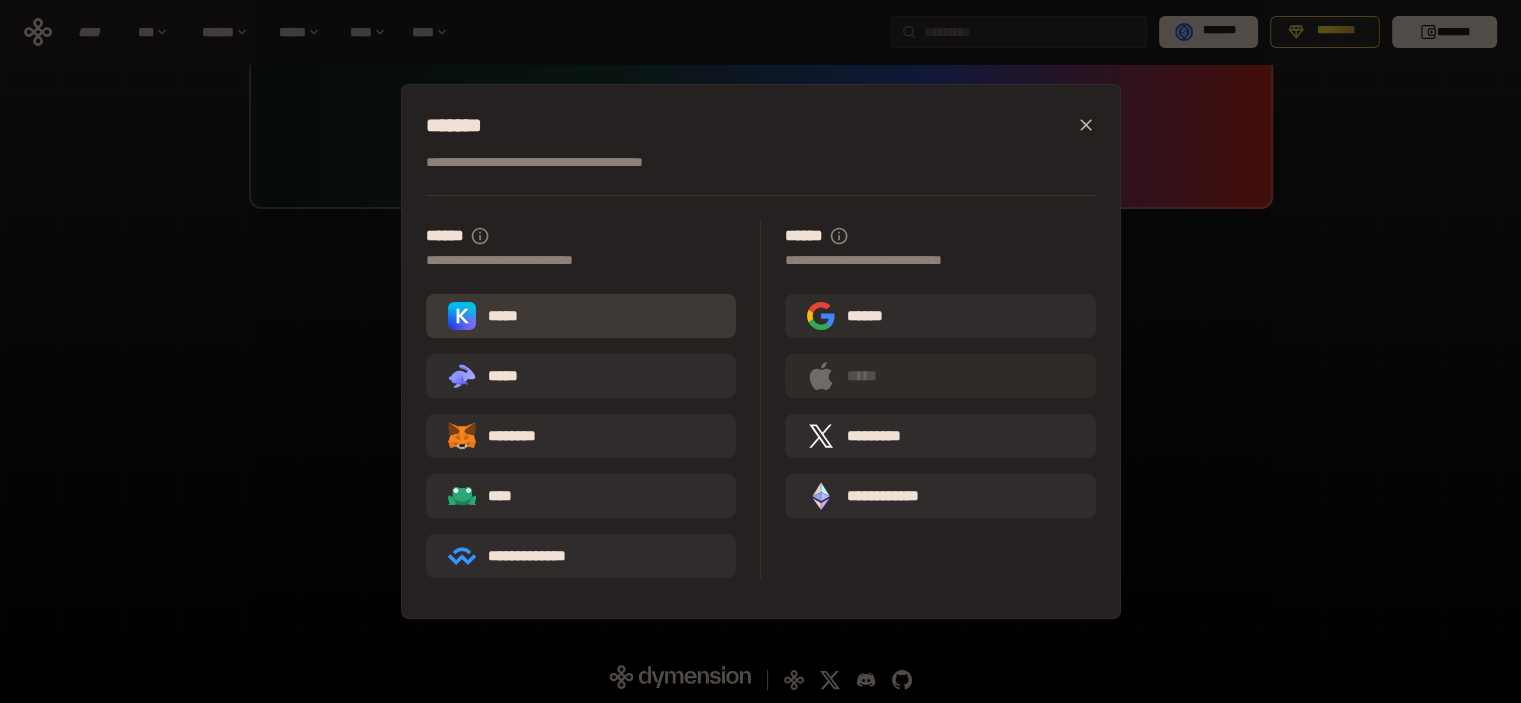 click on "*****" at bounding box center (581, 316) 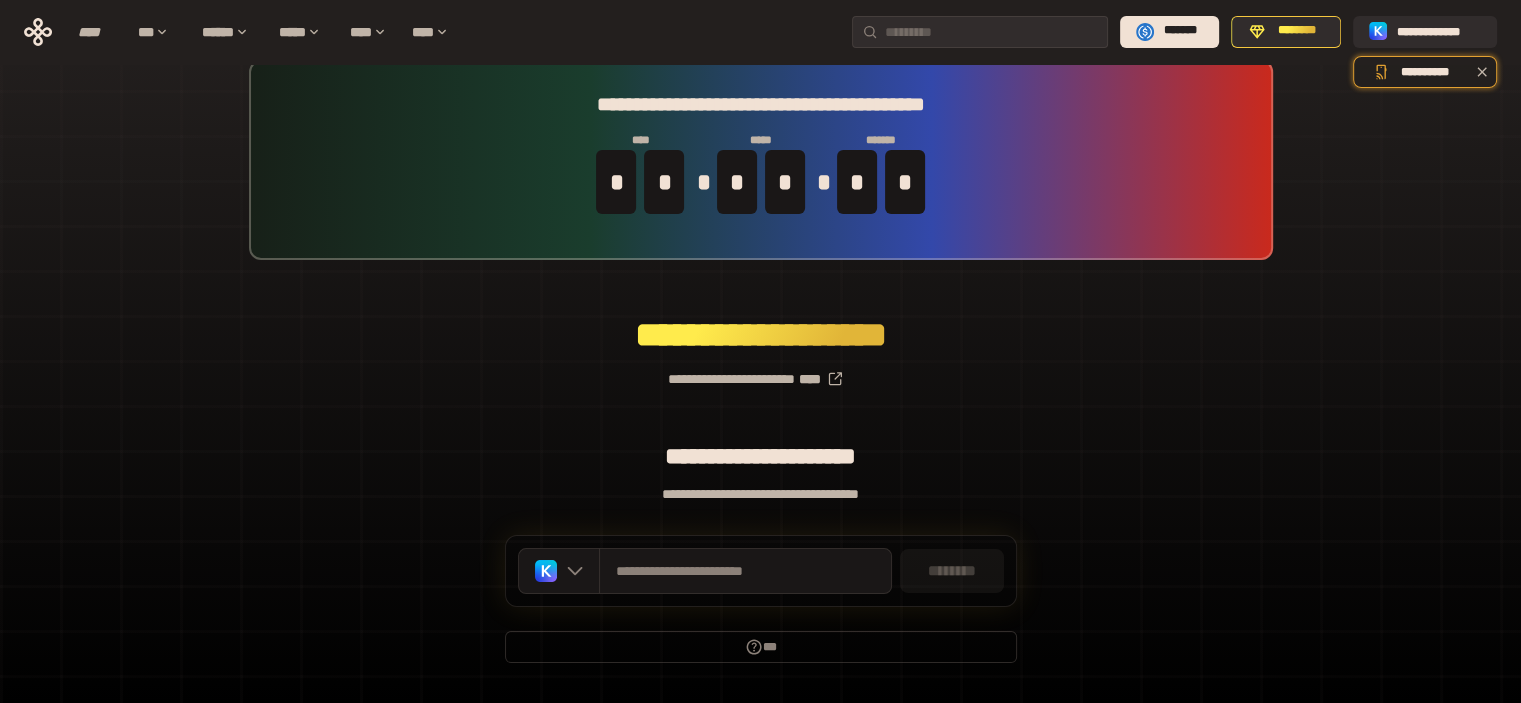 scroll, scrollTop: 79, scrollLeft: 0, axis: vertical 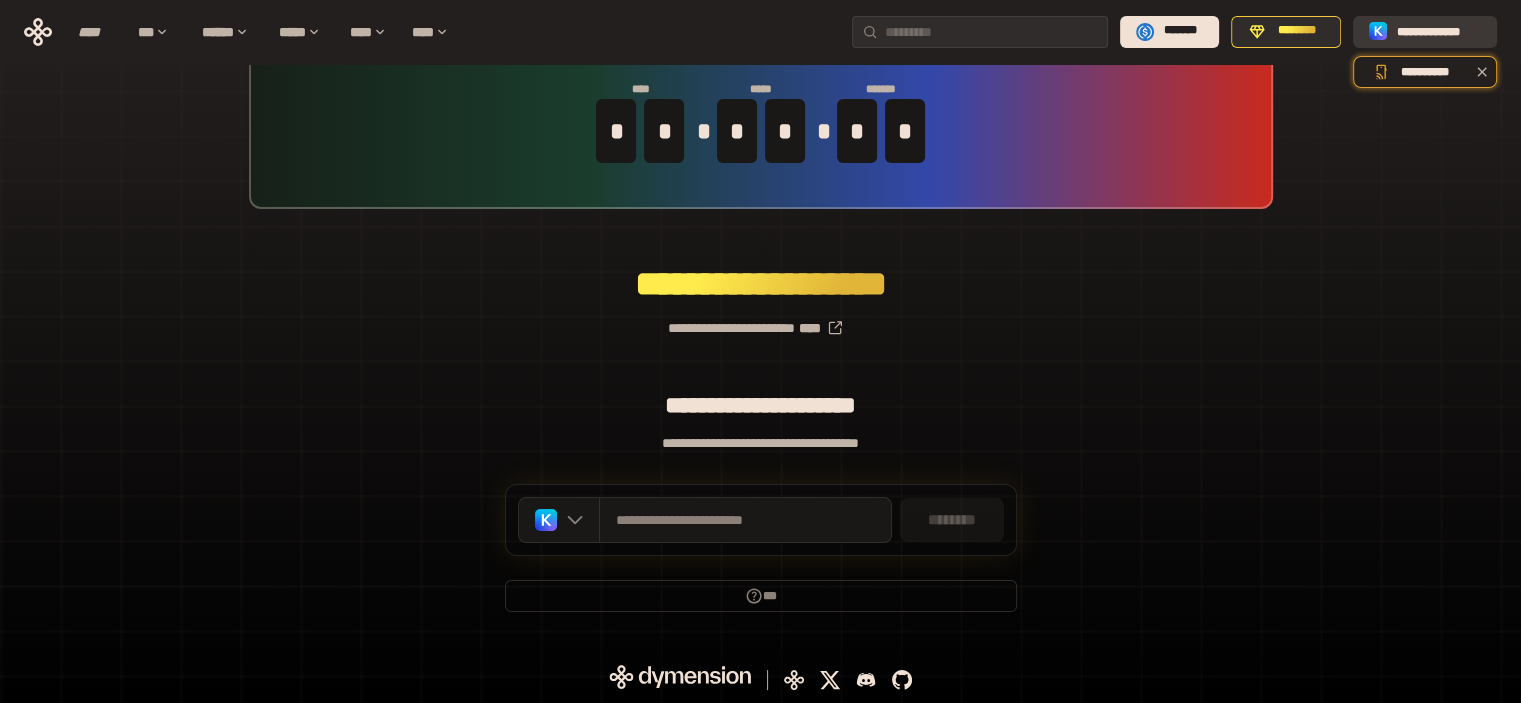 click on "**********" at bounding box center (1439, 31) 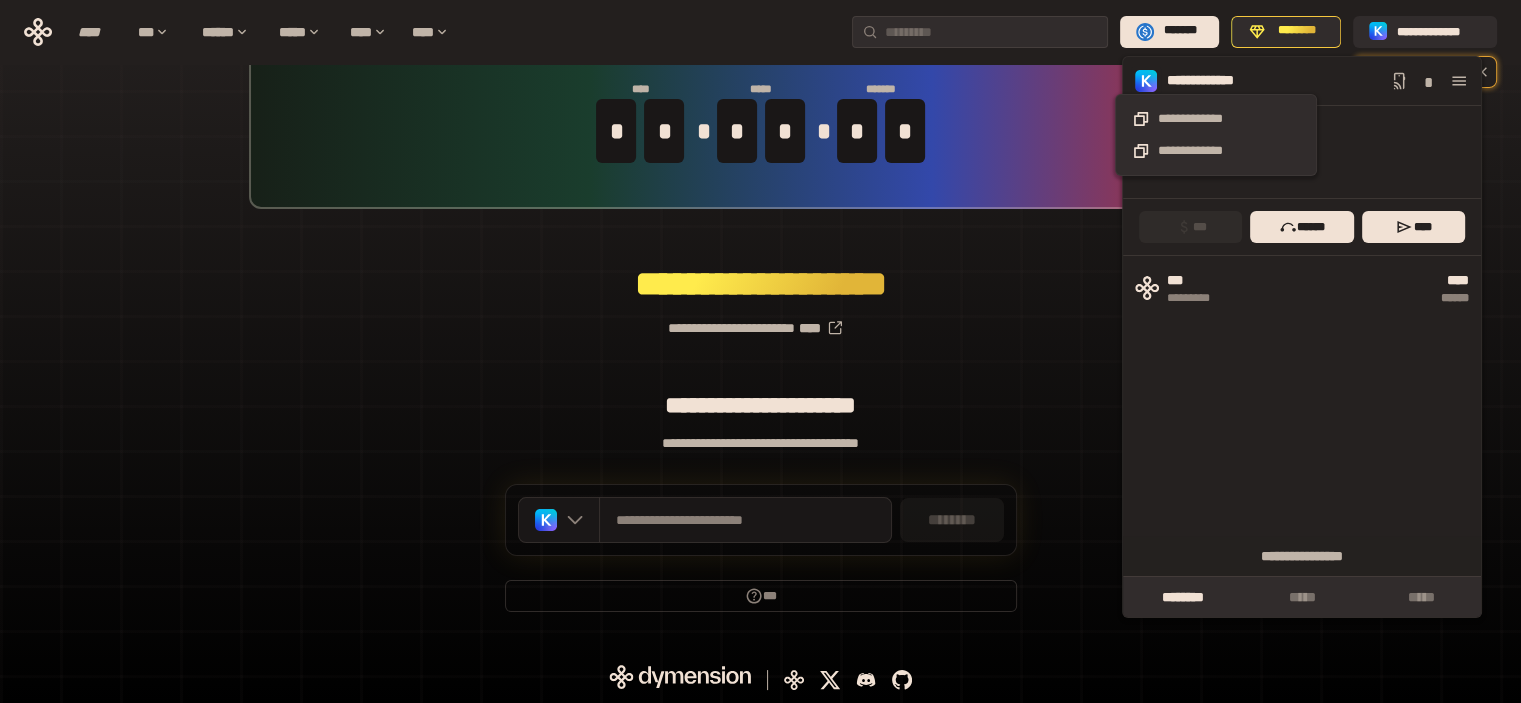 click on "**********" at bounding box center (1216, 81) 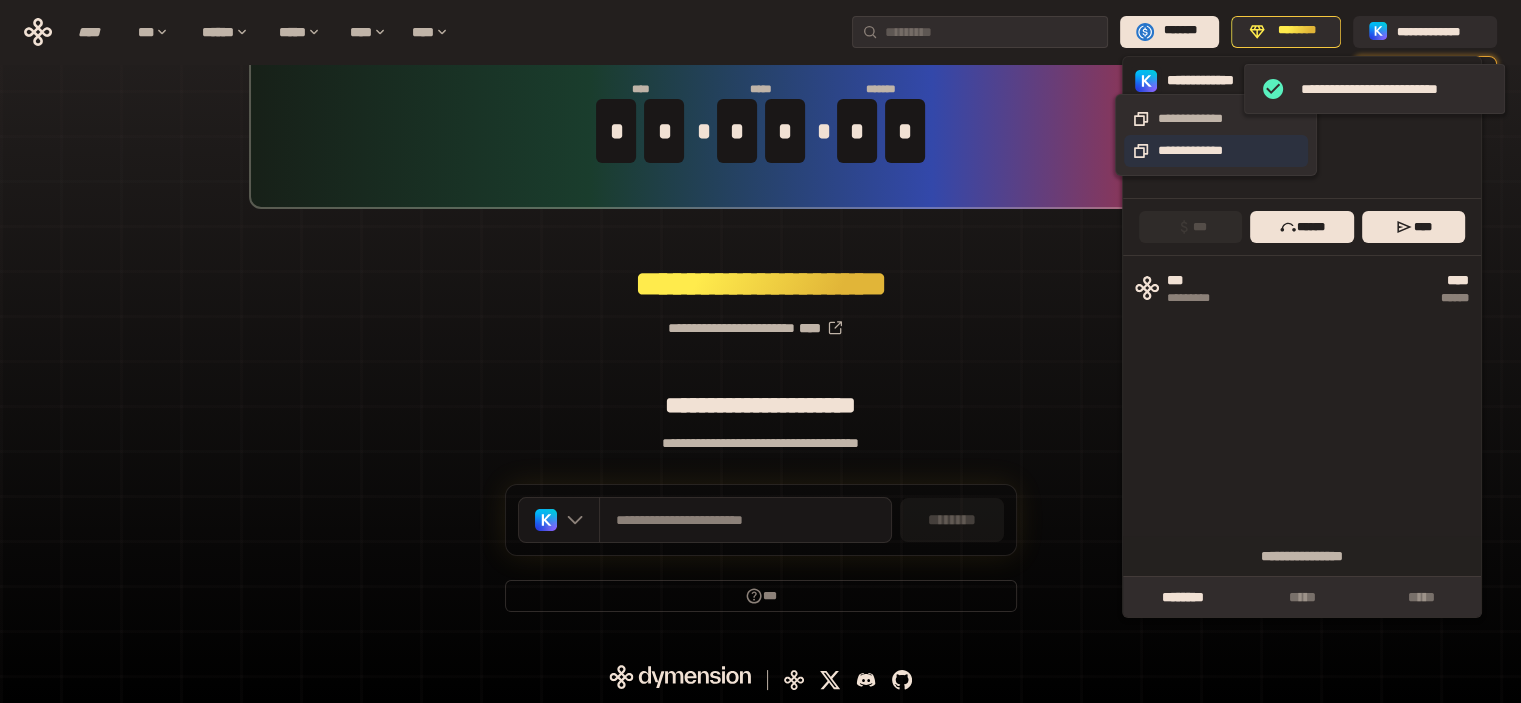 click on "**********" at bounding box center [1216, 151] 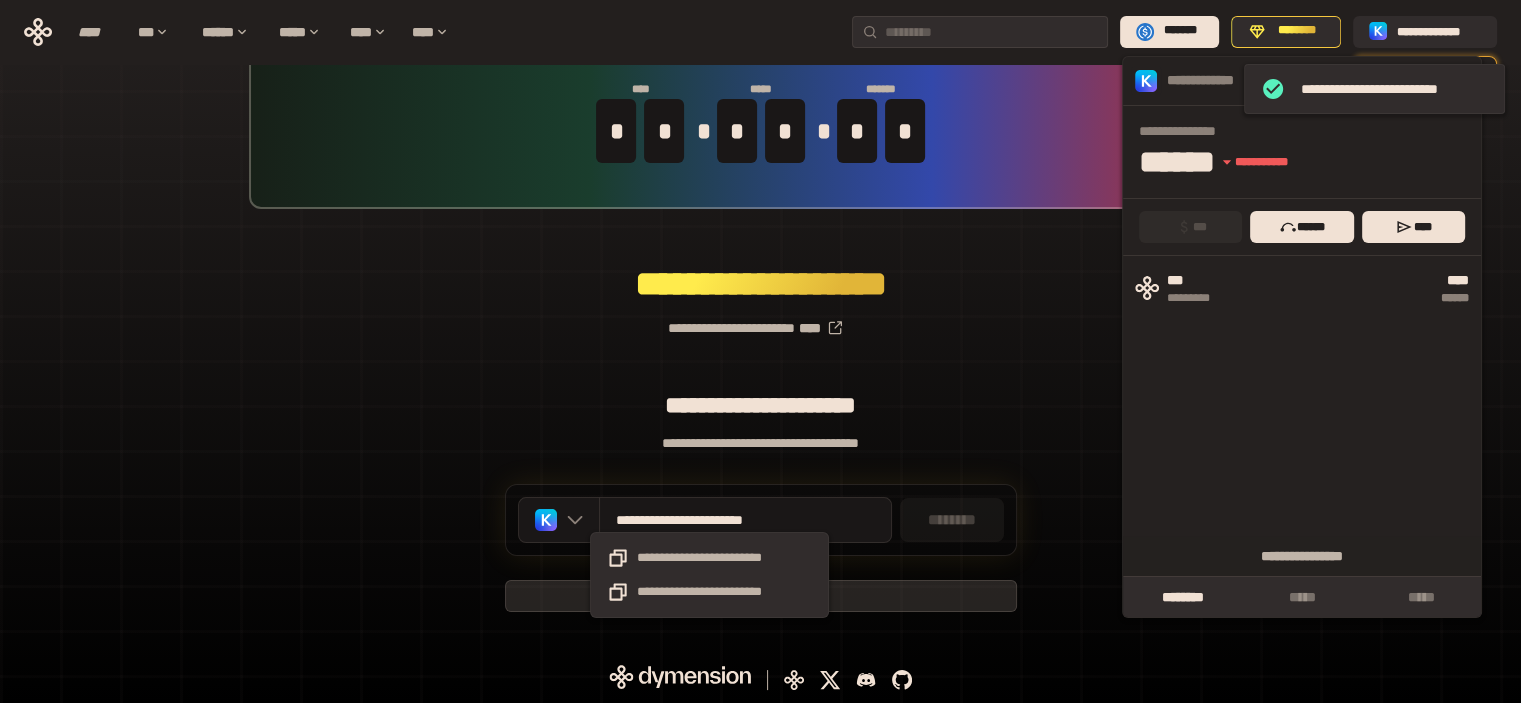 click on "**********" at bounding box center (709, 592) 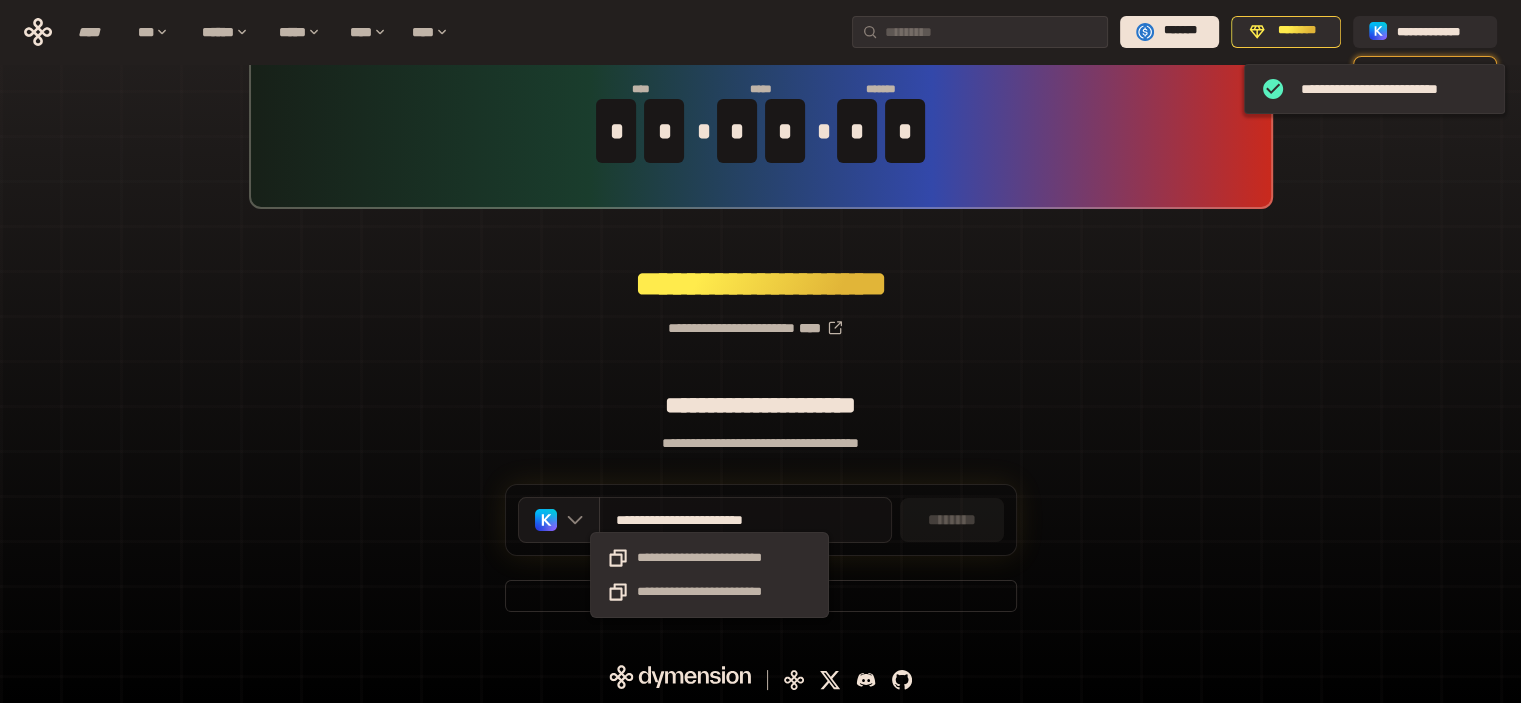 click on "**********" at bounding box center [710, 520] 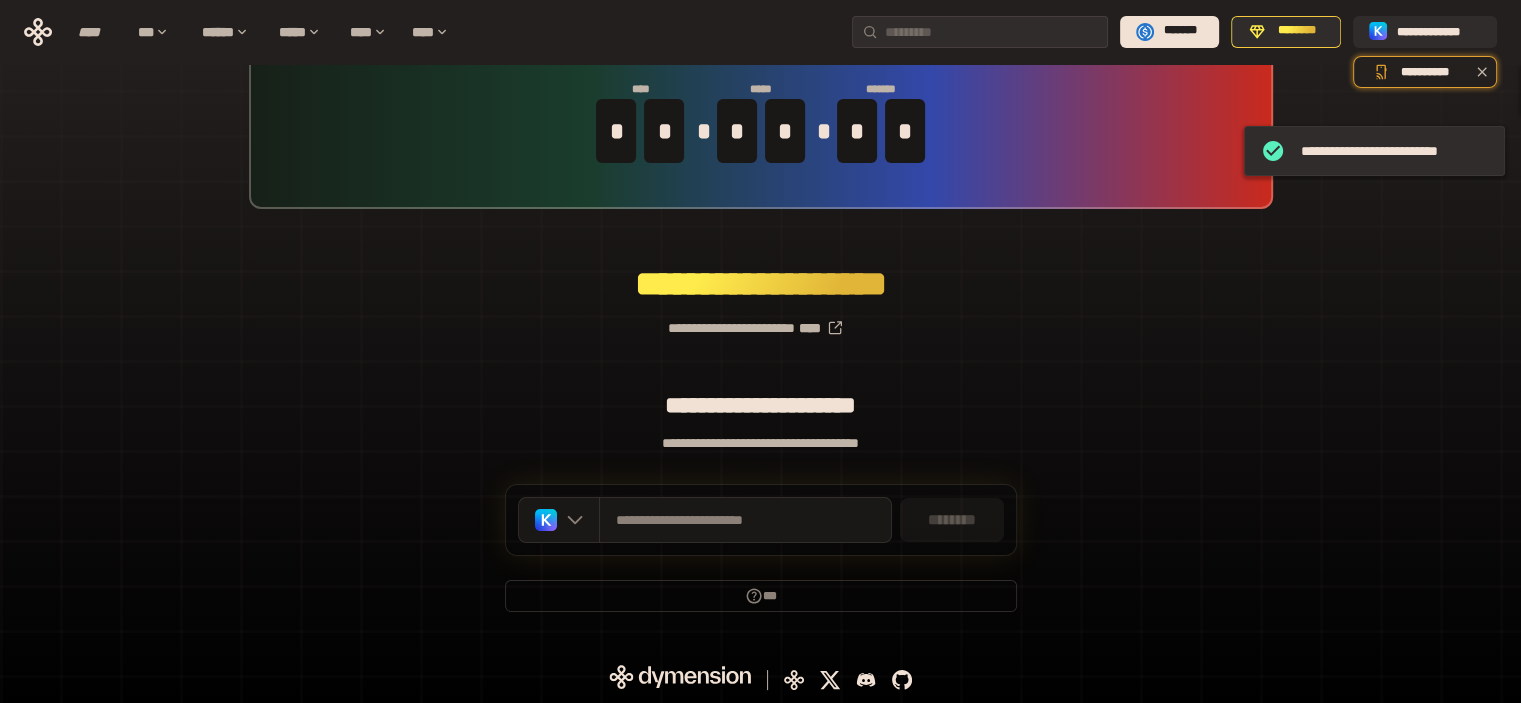 click on "********" at bounding box center [952, 520] 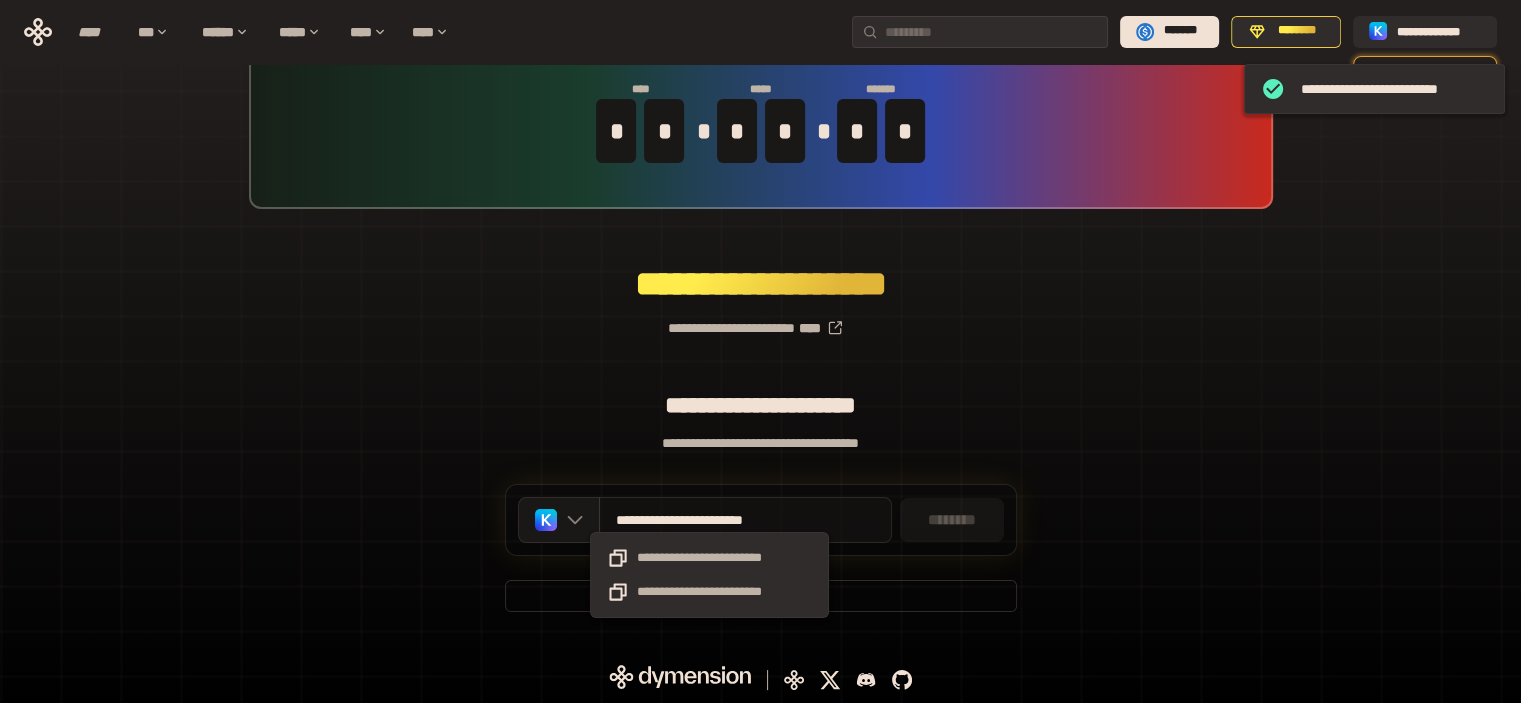 click on "**********" at bounding box center (710, 520) 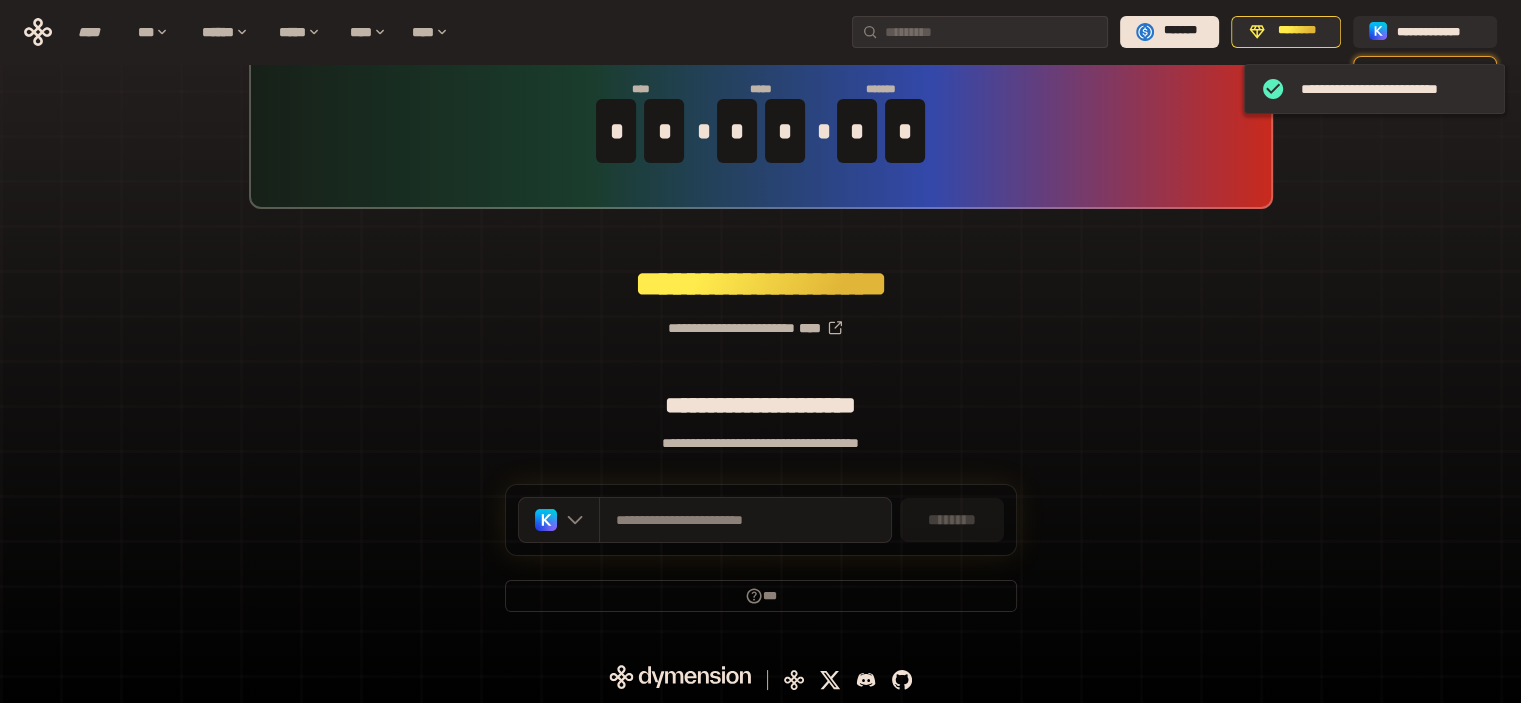 click on "**********" at bounding box center (760, 320) 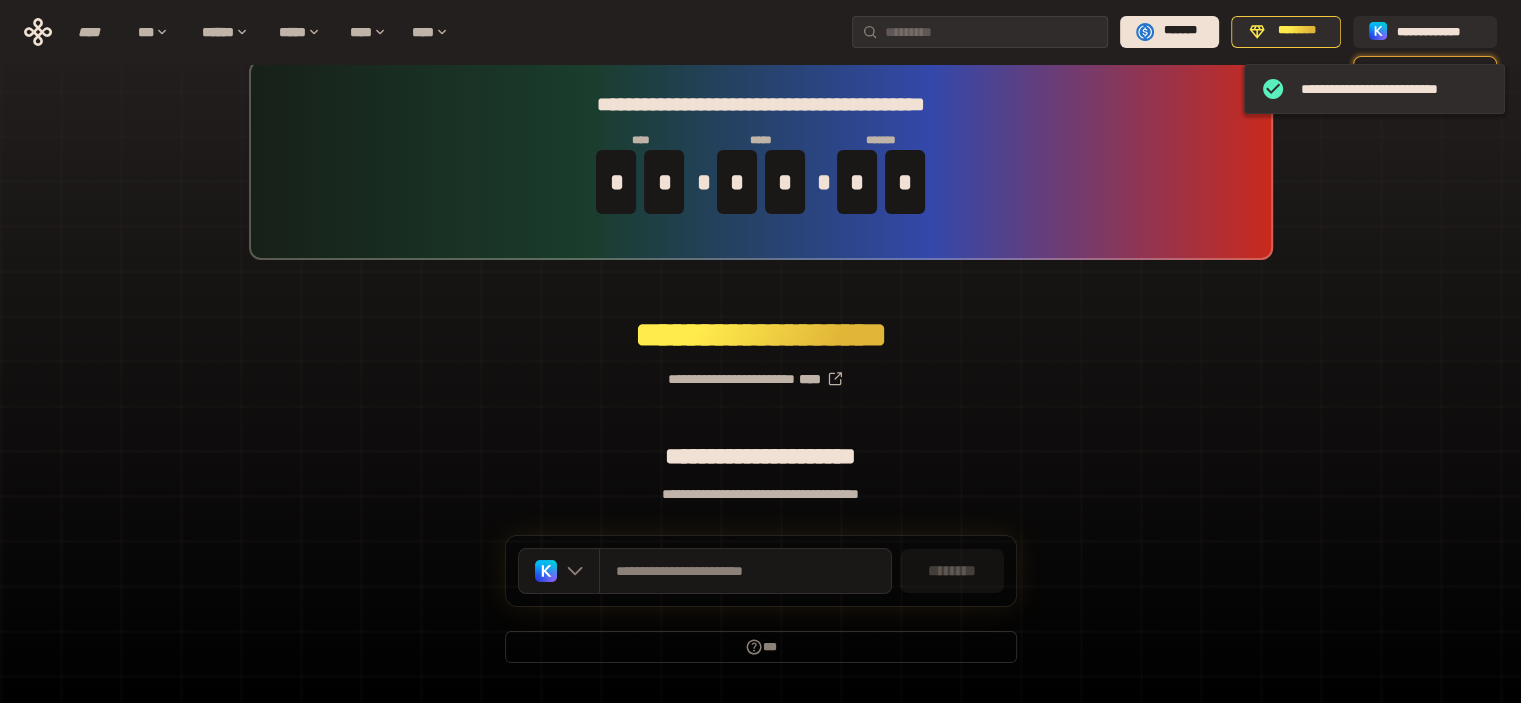 scroll, scrollTop: 0, scrollLeft: 0, axis: both 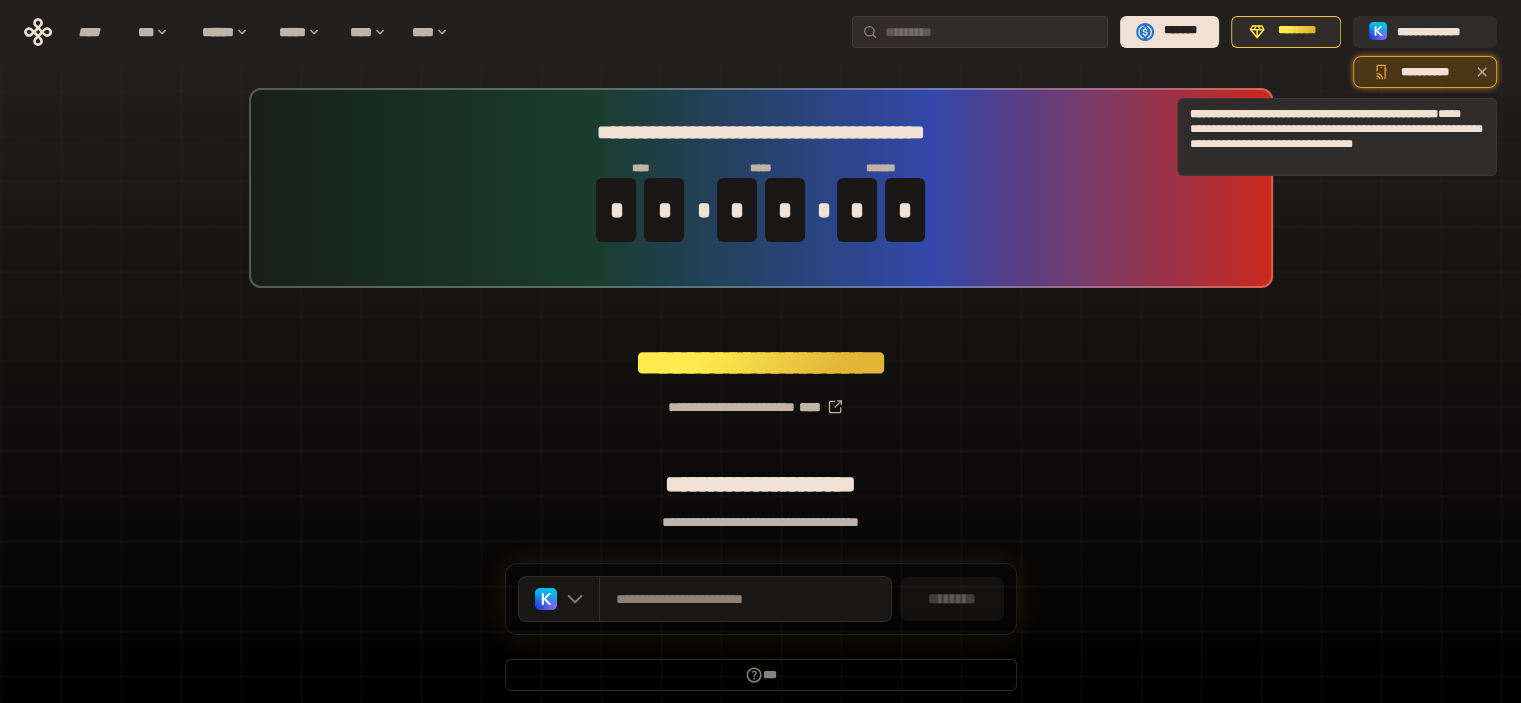 click on "**********" at bounding box center (1425, 72) 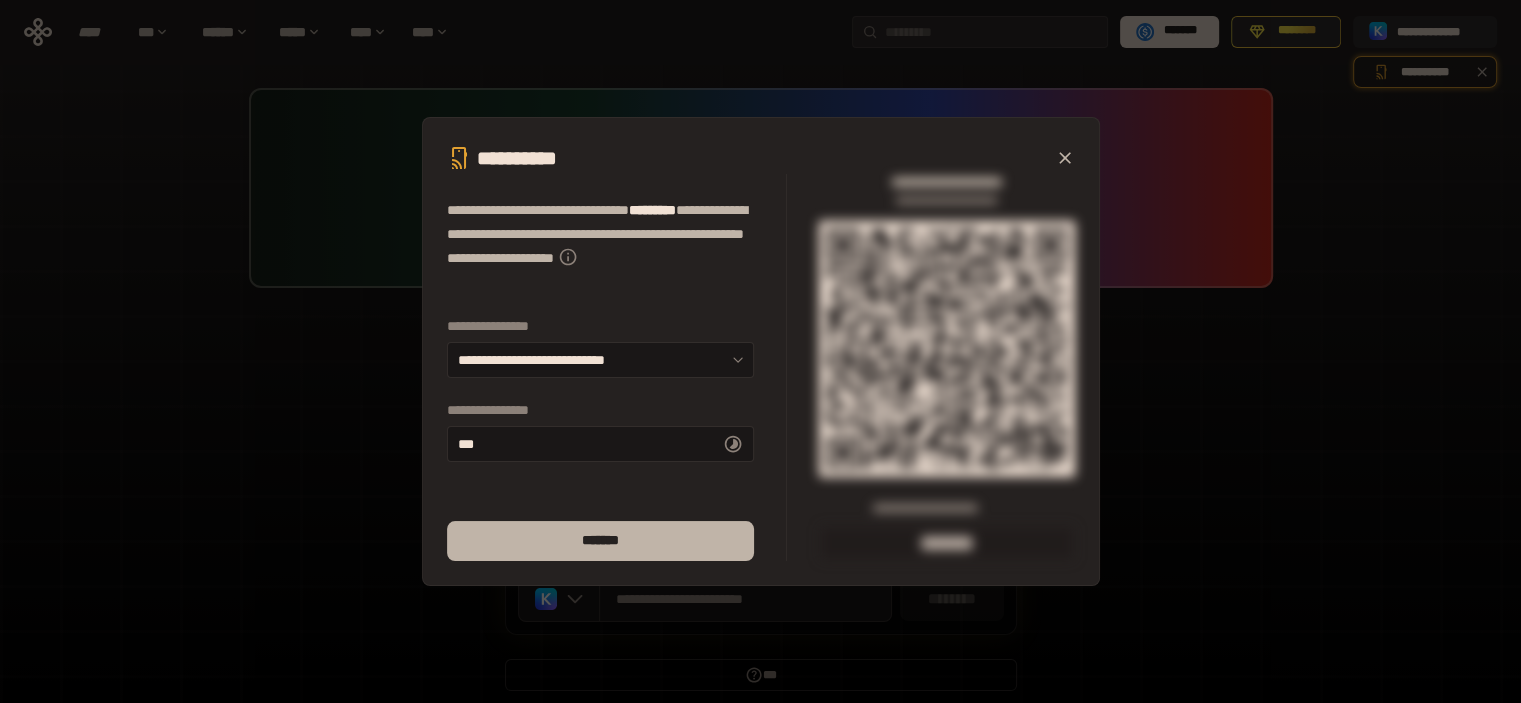 click on "*******" at bounding box center (600, 541) 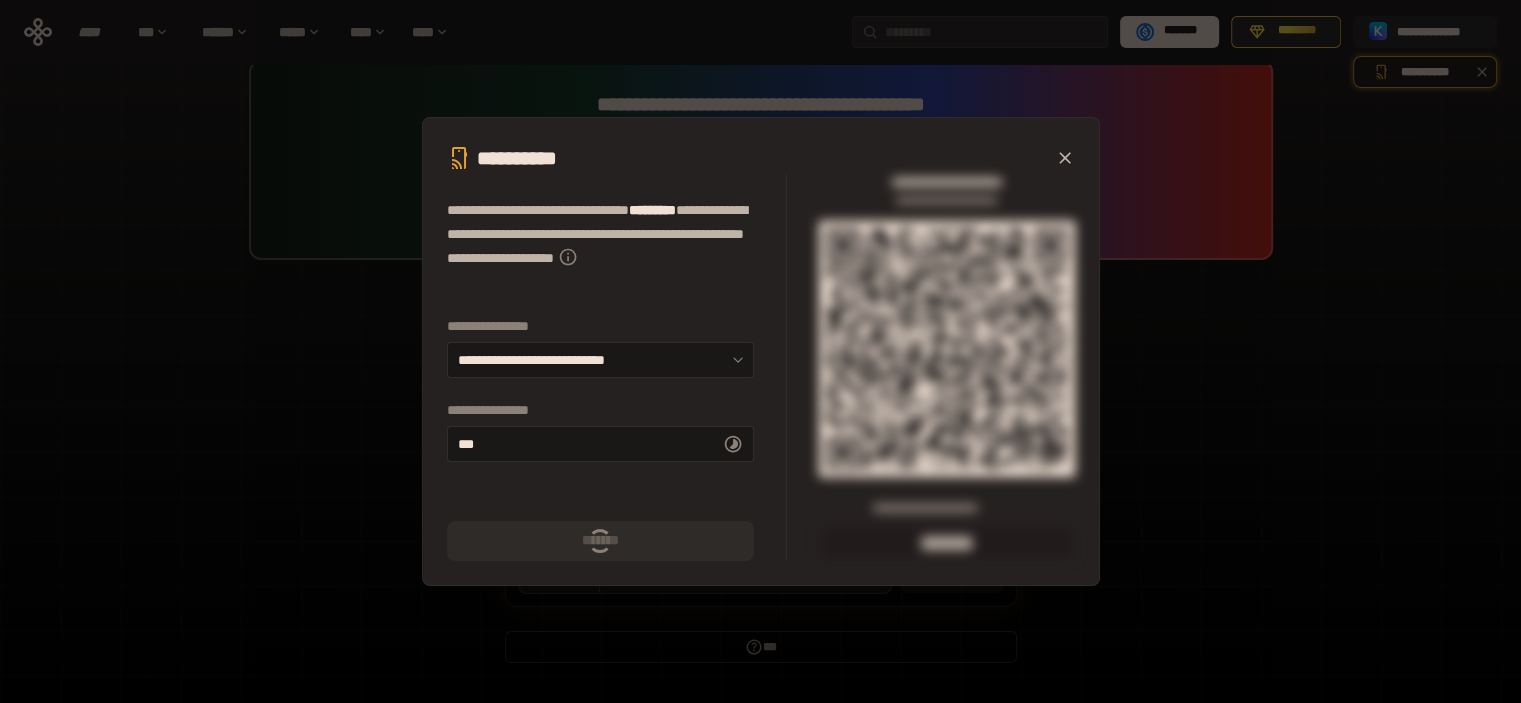 scroll, scrollTop: 0, scrollLeft: 0, axis: both 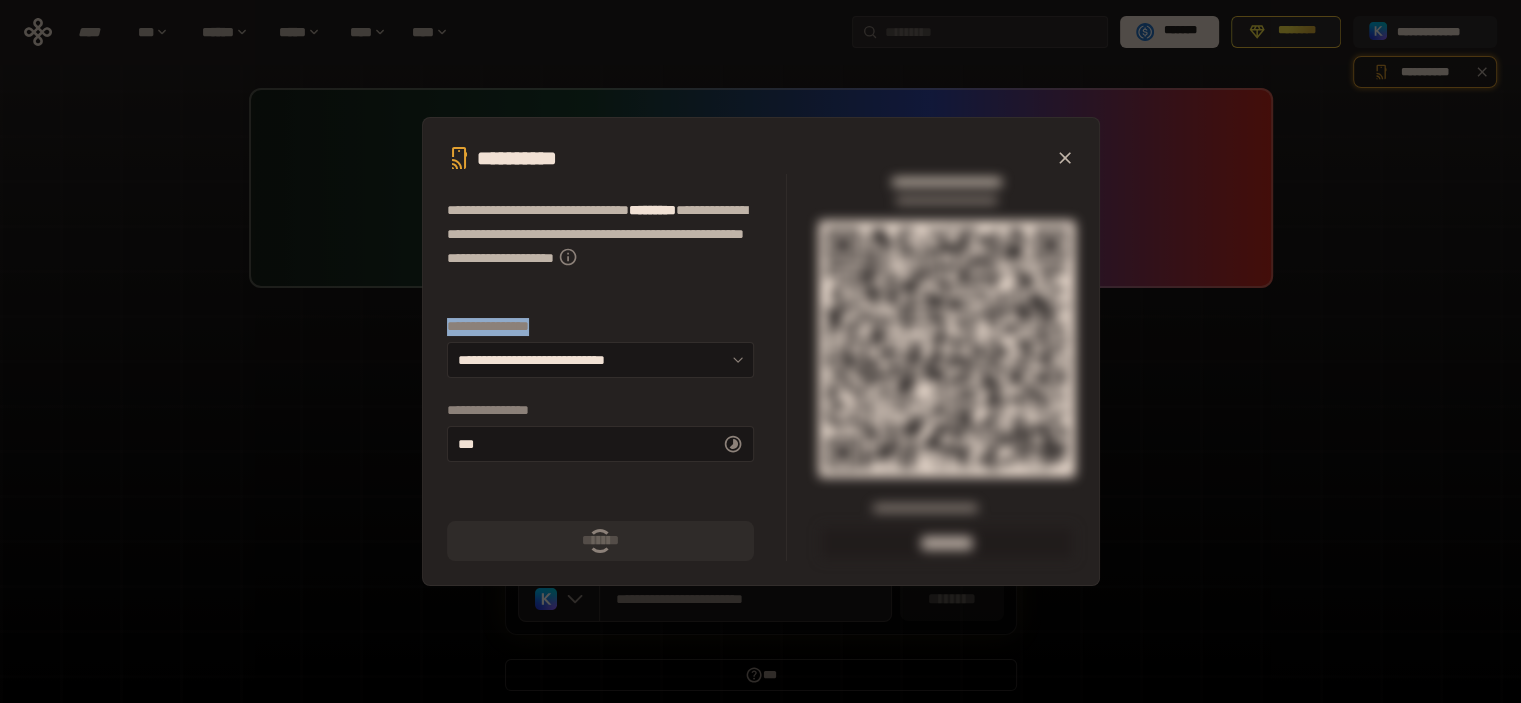 drag, startPoint x: 692, startPoint y: 301, endPoint x: 695, endPoint y: 315, distance: 14.3178215 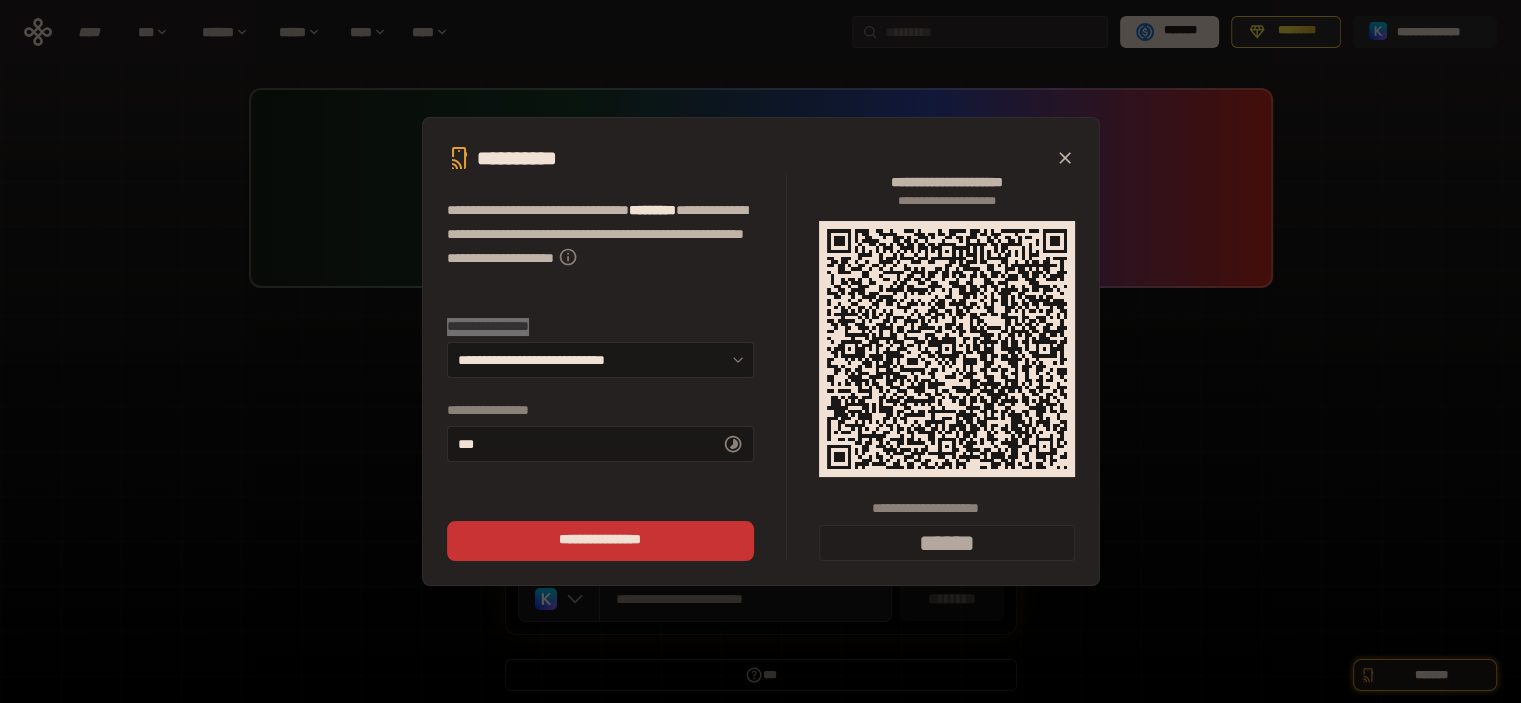 type on "******" 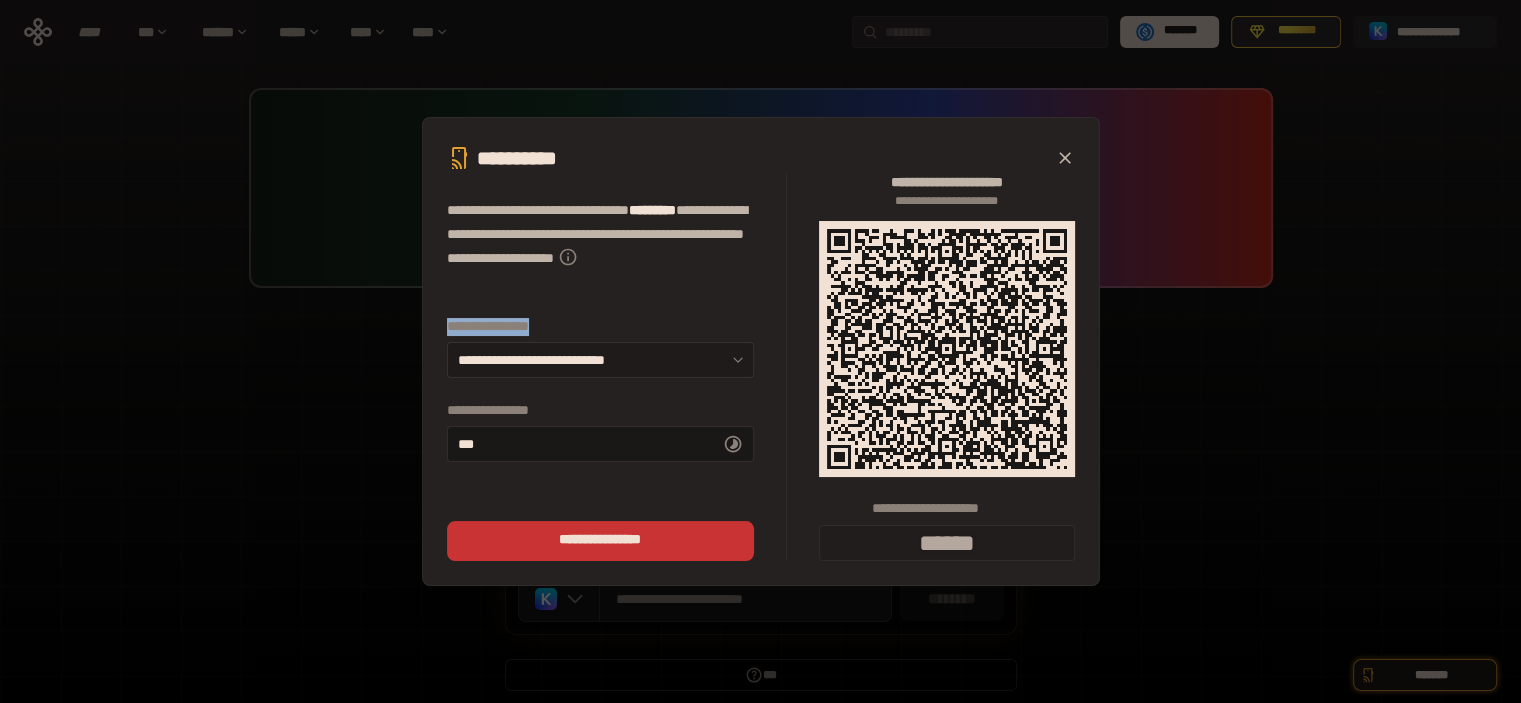 click on "**********" at bounding box center (600, 360) 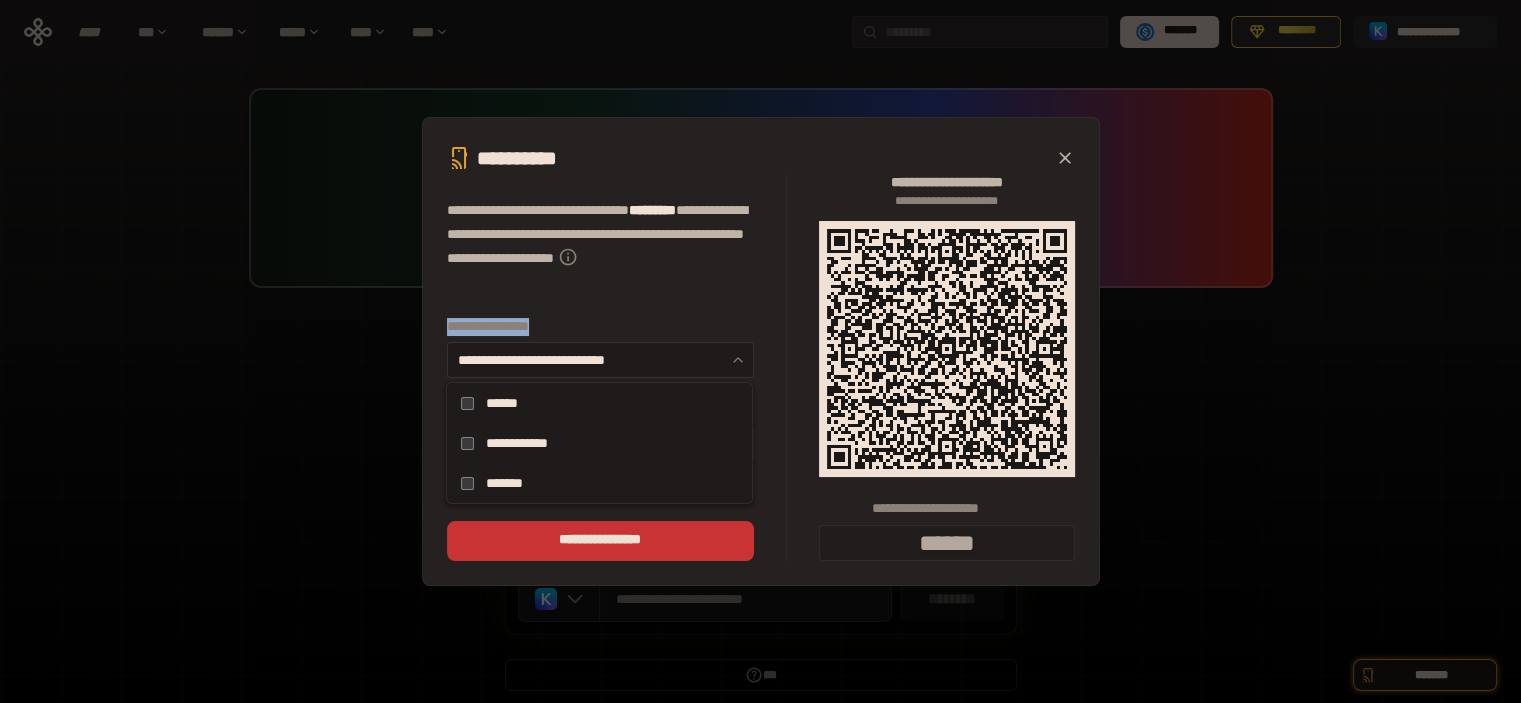 click on "**********" at bounding box center [600, 360] 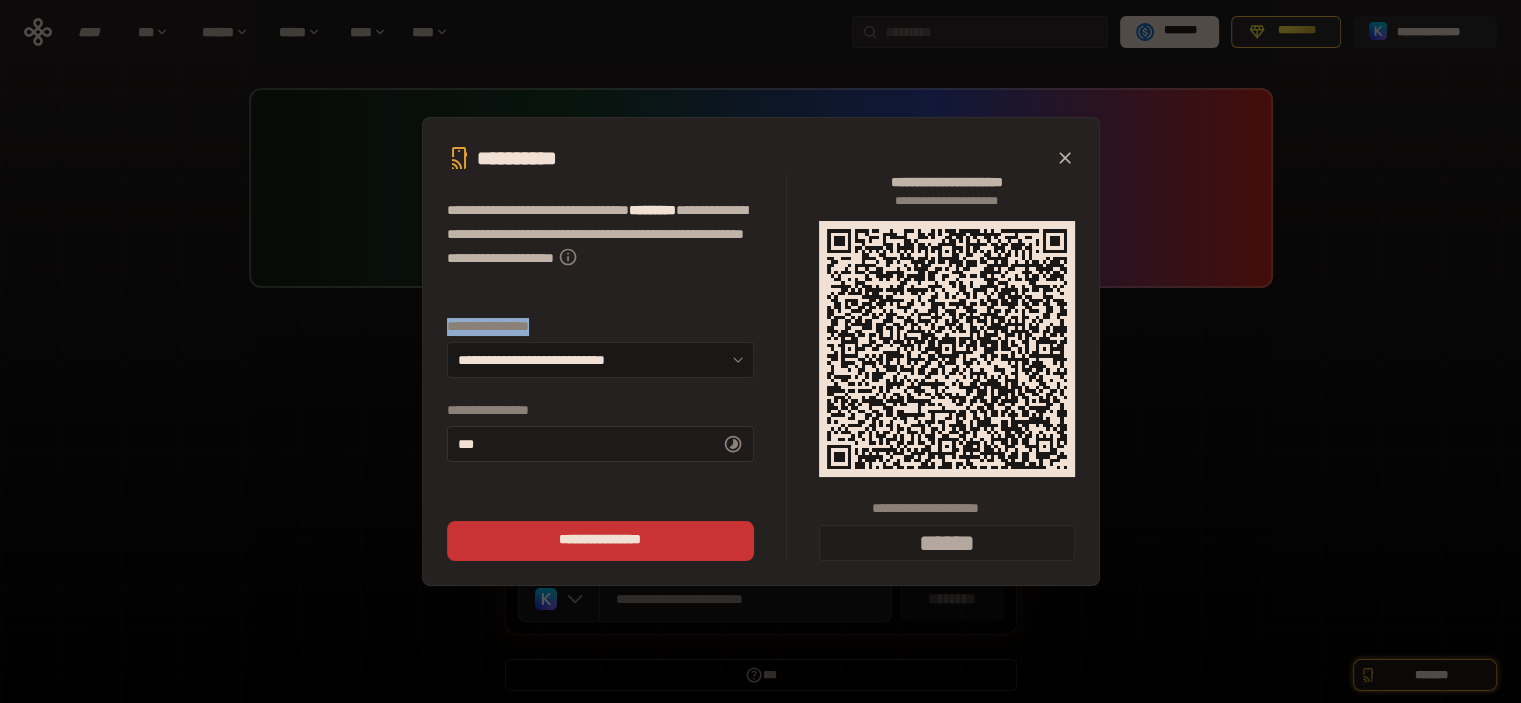 click on "** *" at bounding box center (600, 444) 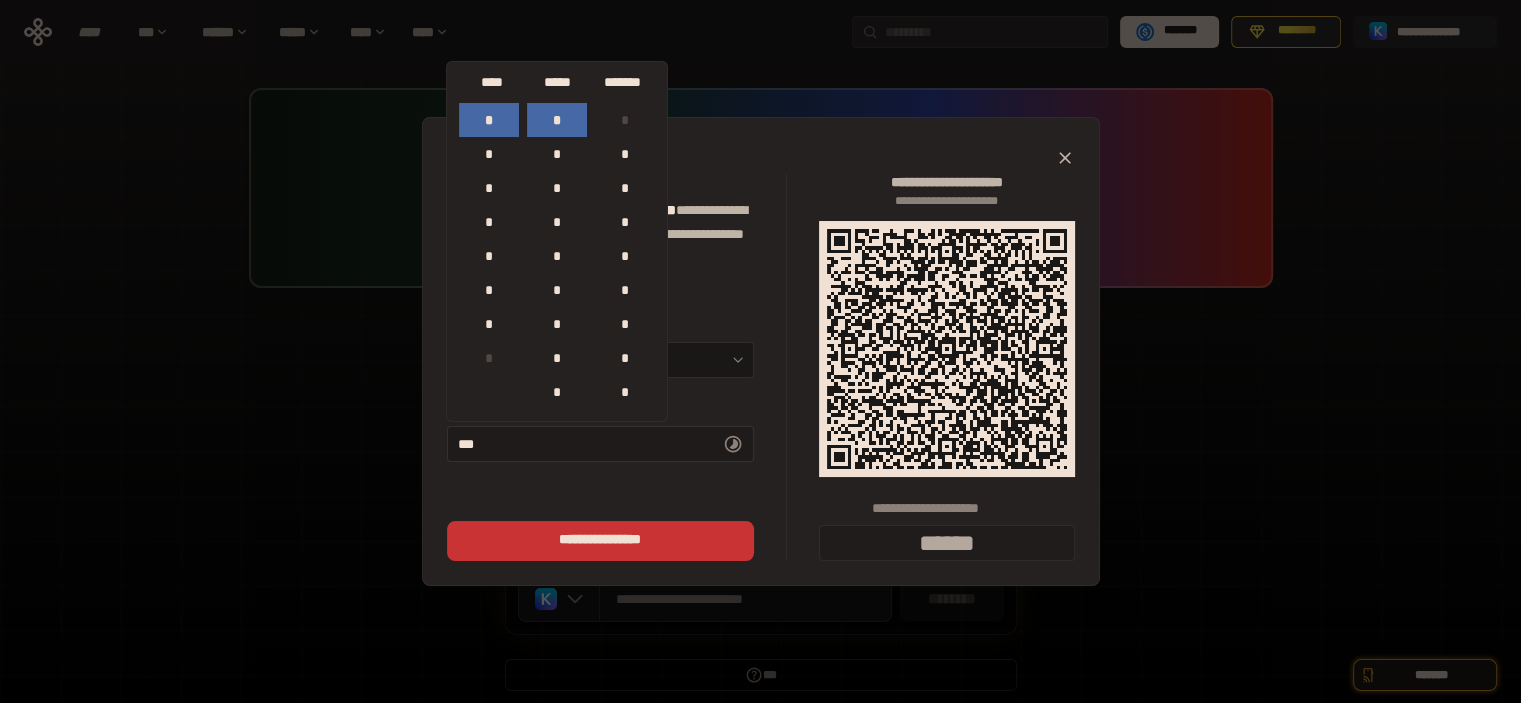 scroll, scrollTop: 884, scrollLeft: 0, axis: vertical 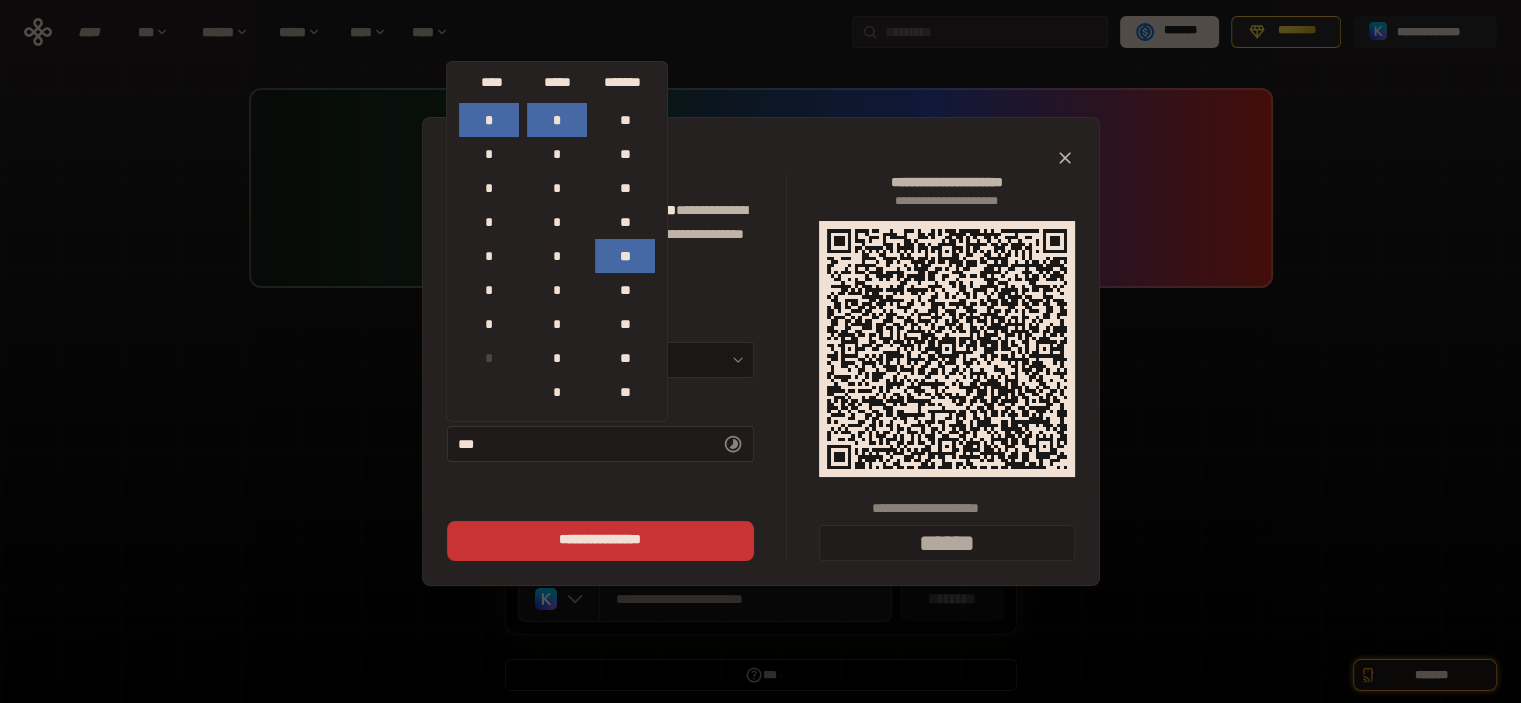 click on "** *" at bounding box center [600, 444] 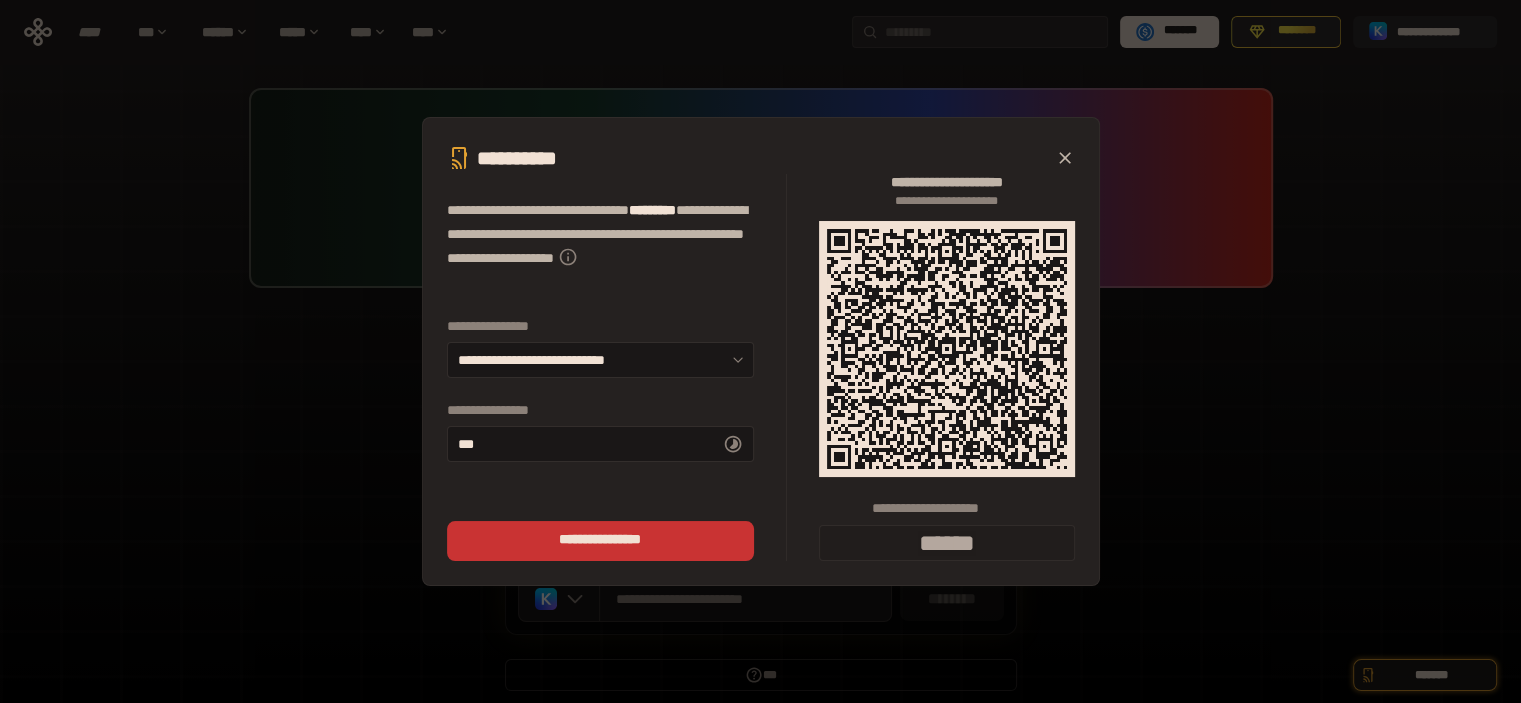 drag, startPoint x: 1024, startPoint y: 502, endPoint x: 1019, endPoint y: 476, distance: 26.476404 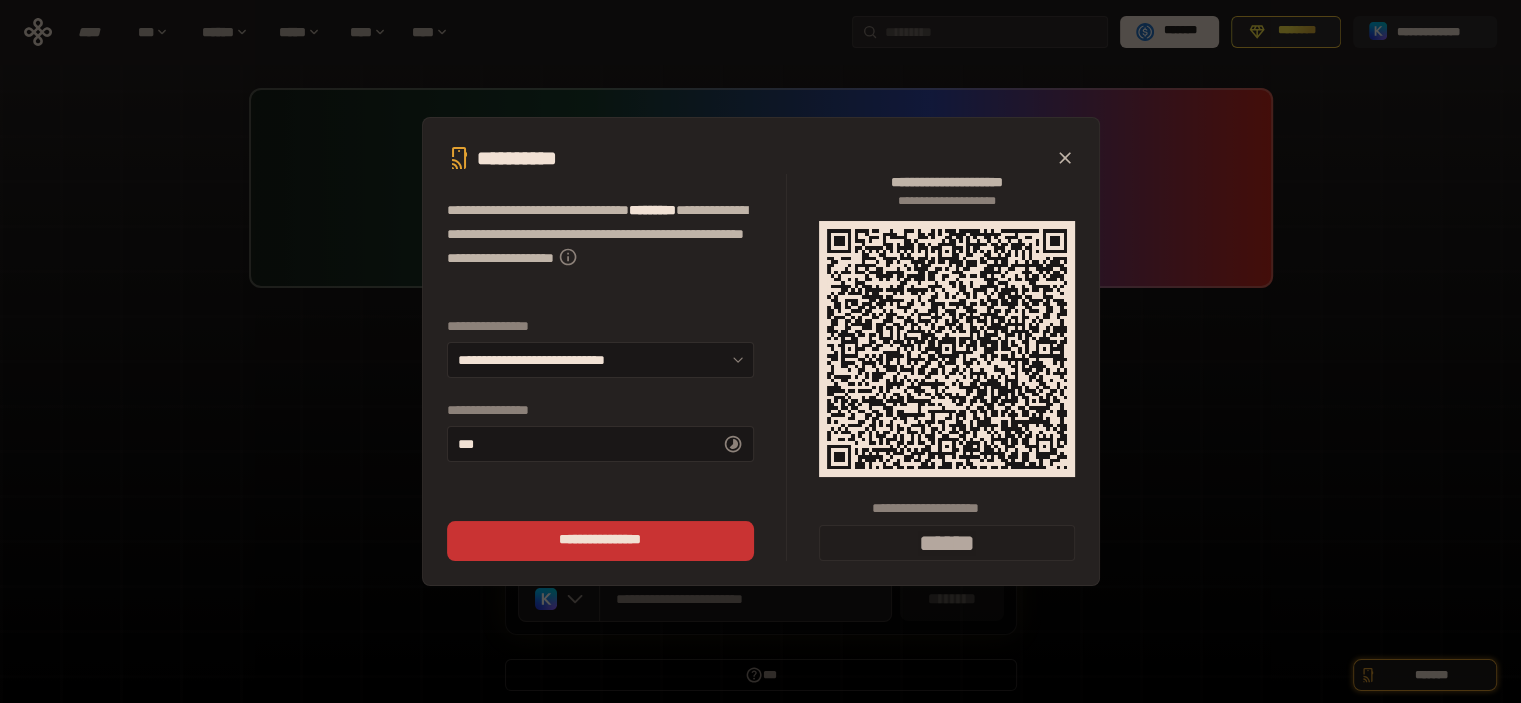click 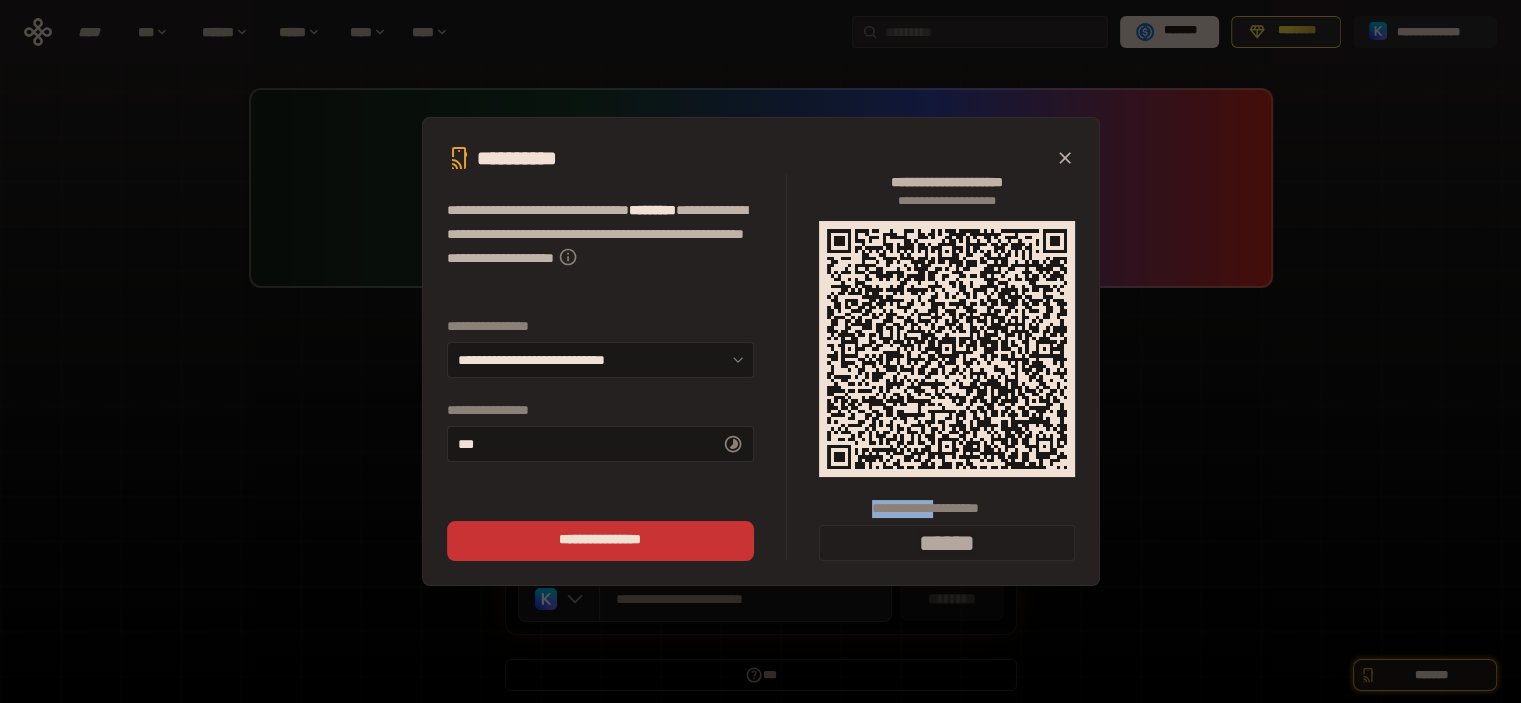 click 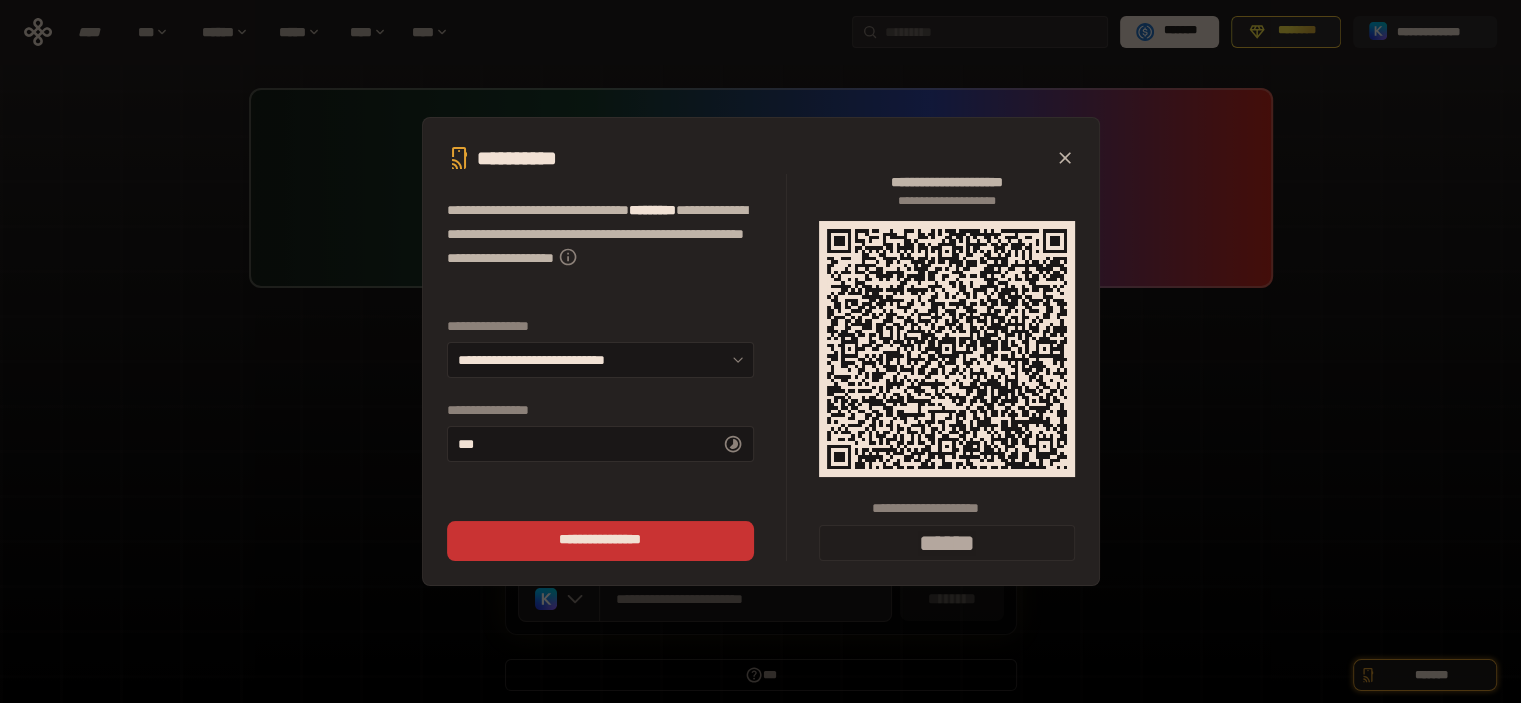 click 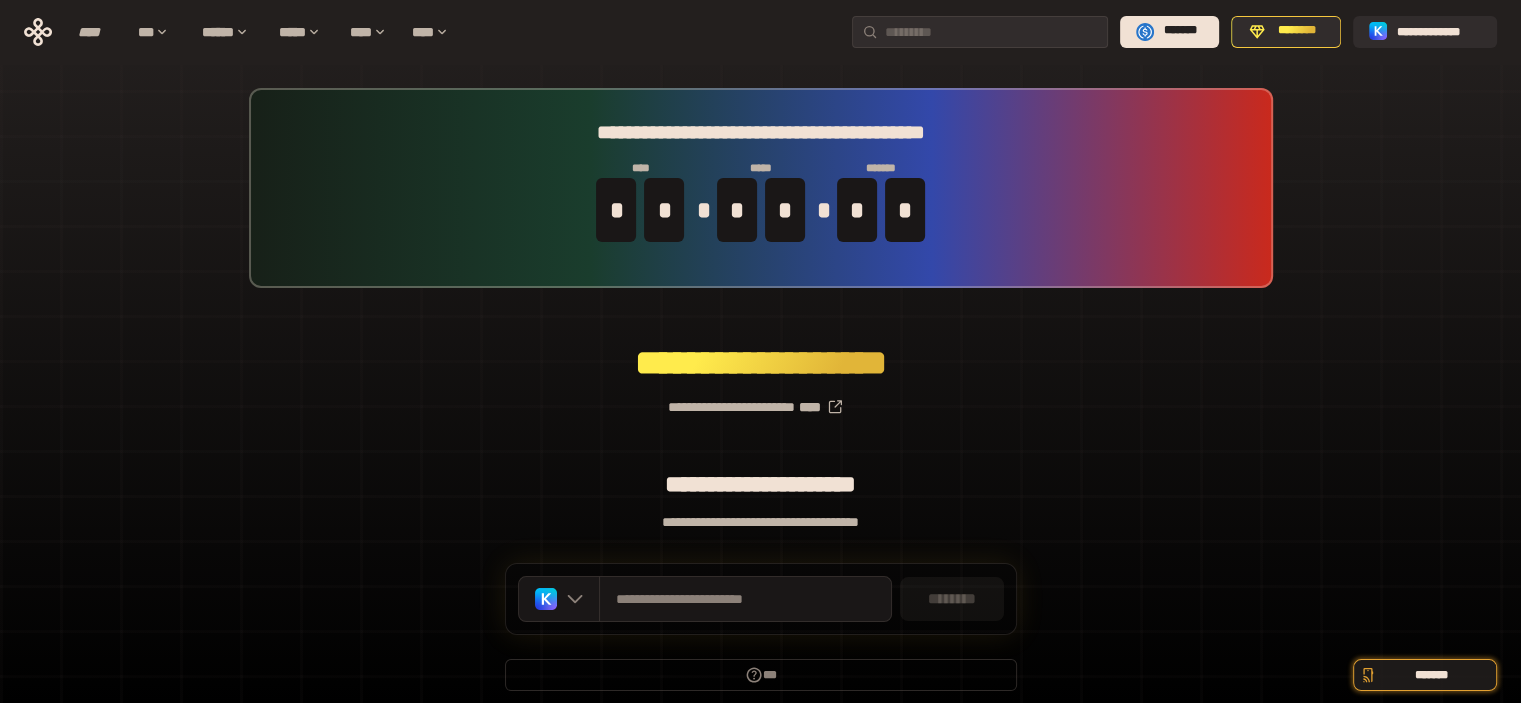 click on "**********" at bounding box center (760, 399) 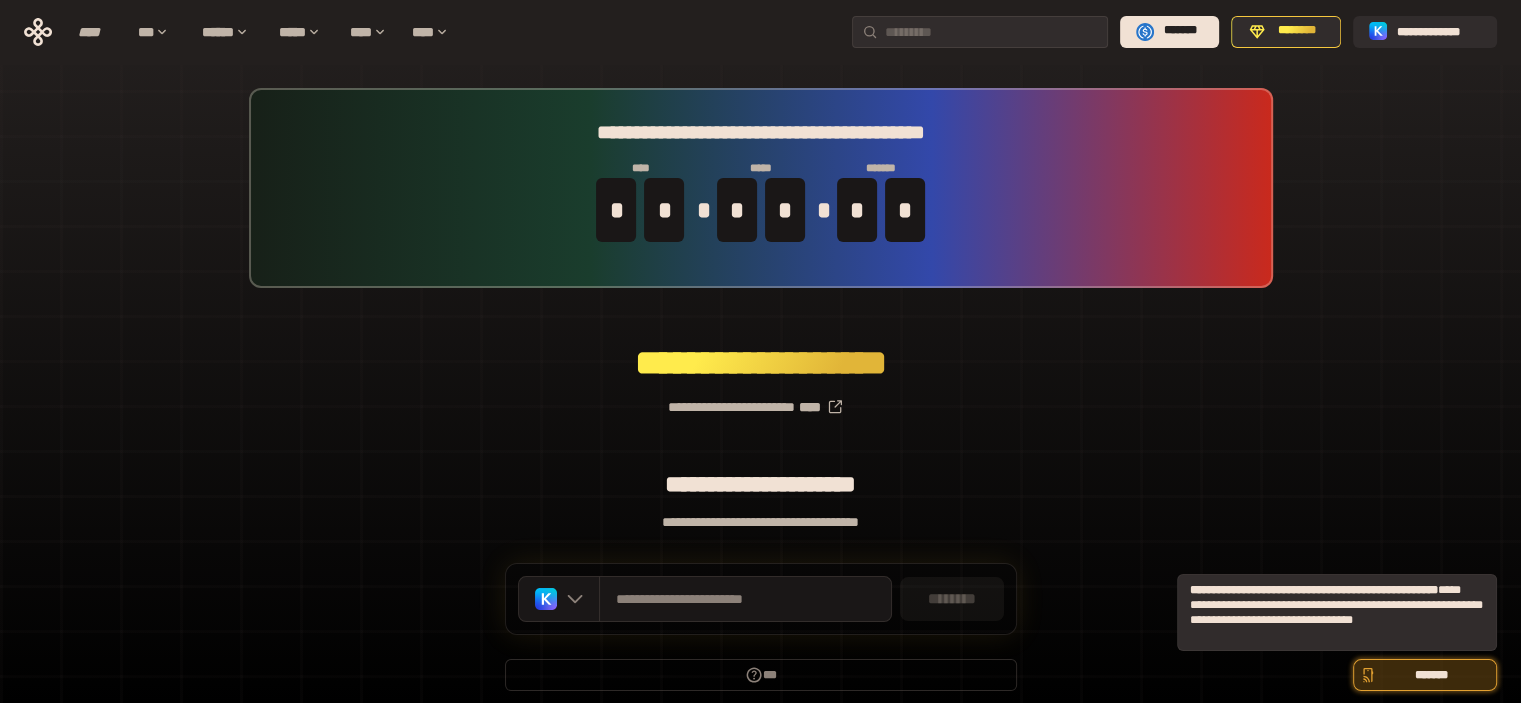 click on "*******" at bounding box center [1432, 675] 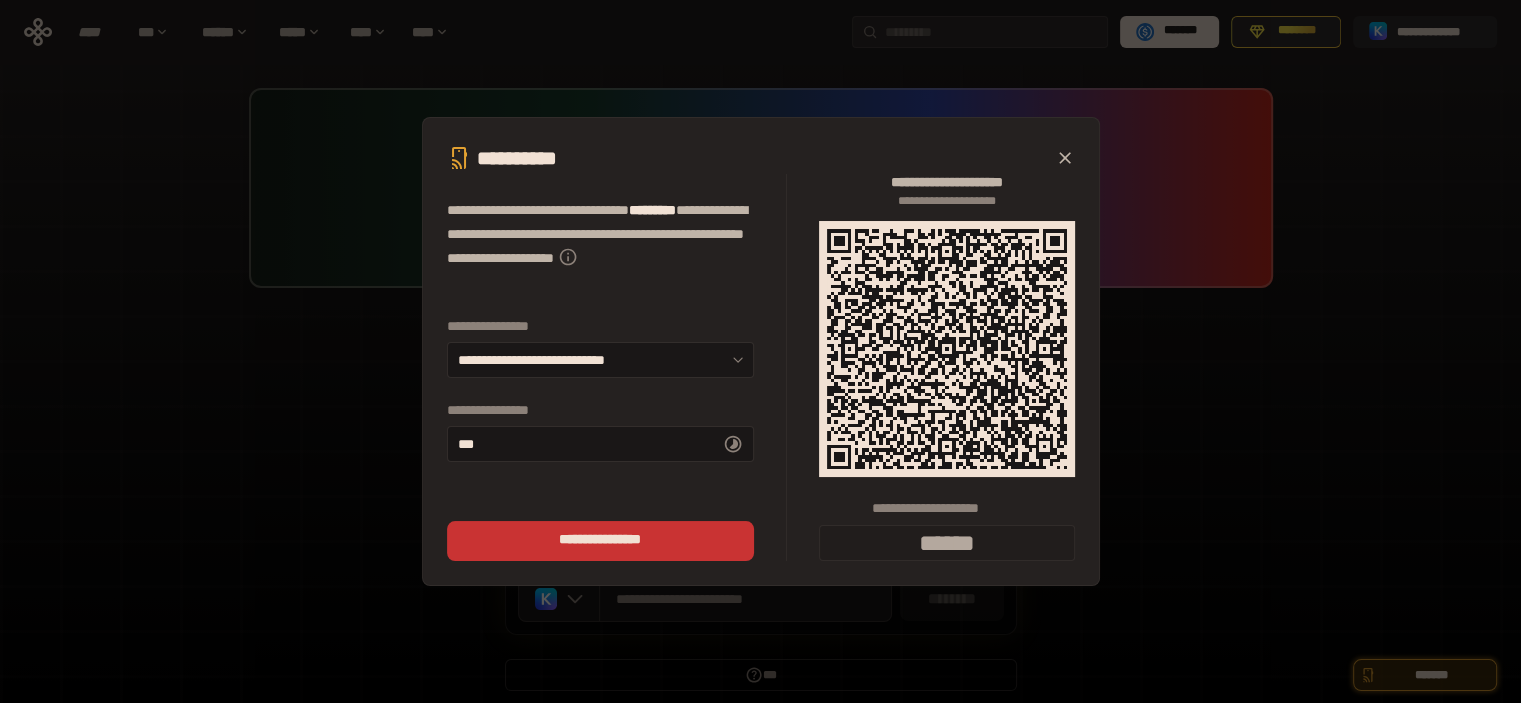 type on "******" 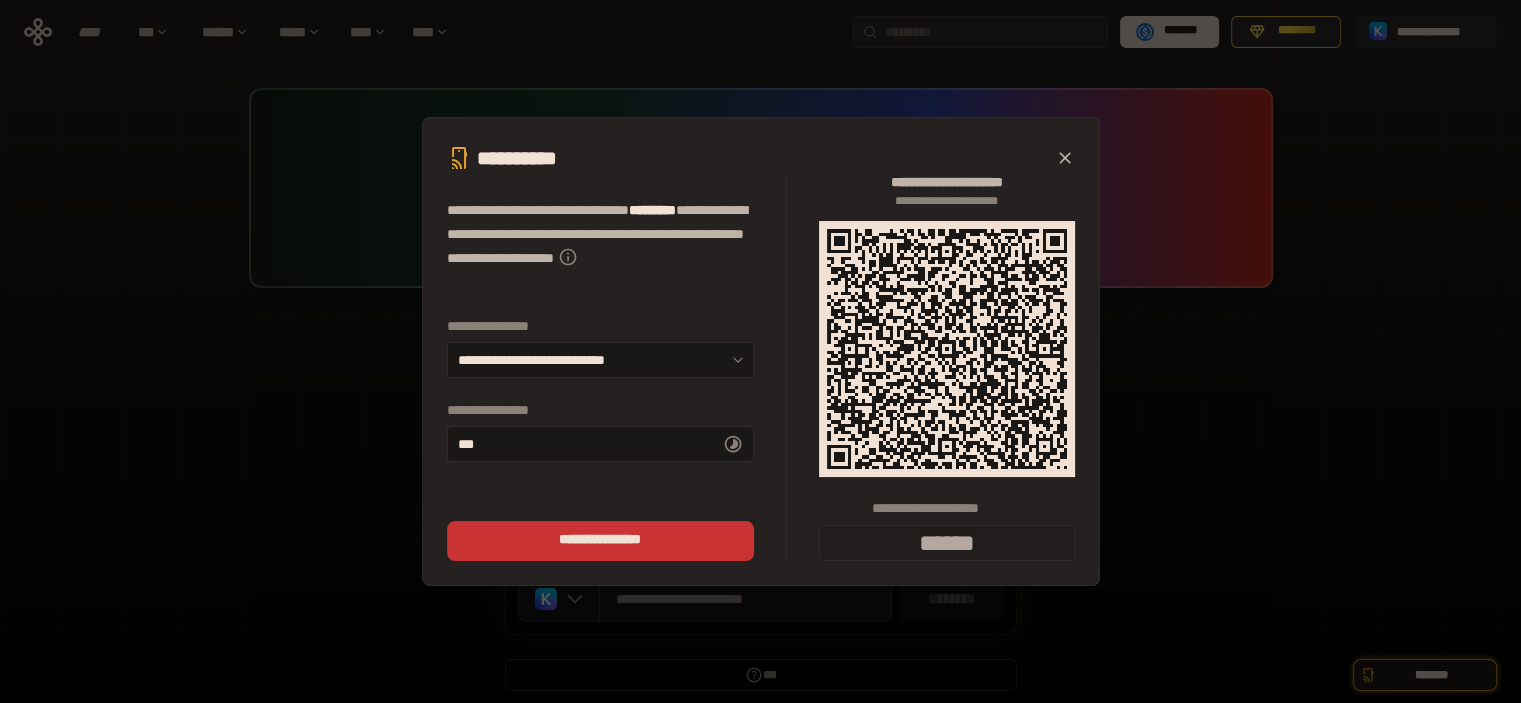 click 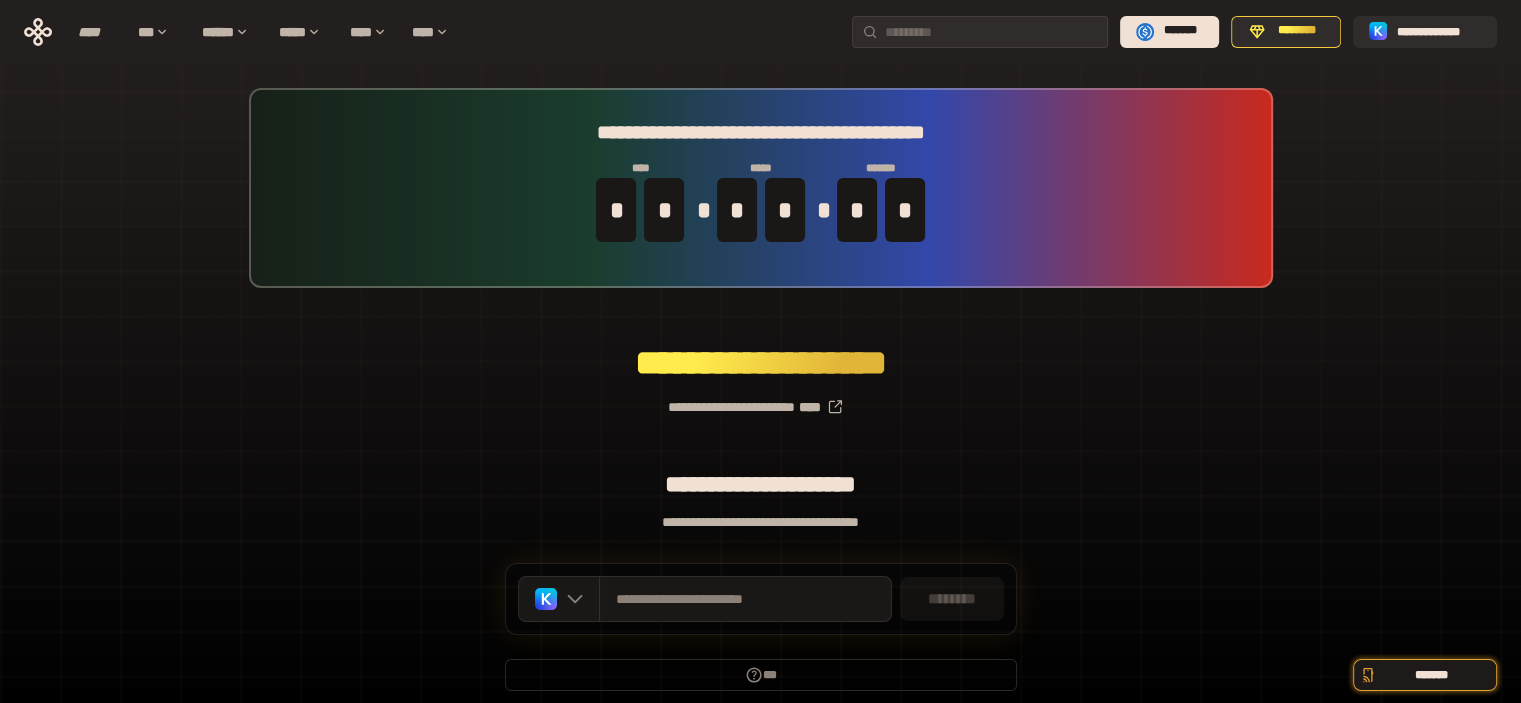 drag, startPoint x: 1311, startPoint y: 179, endPoint x: 1244, endPoint y: 128, distance: 84.20214 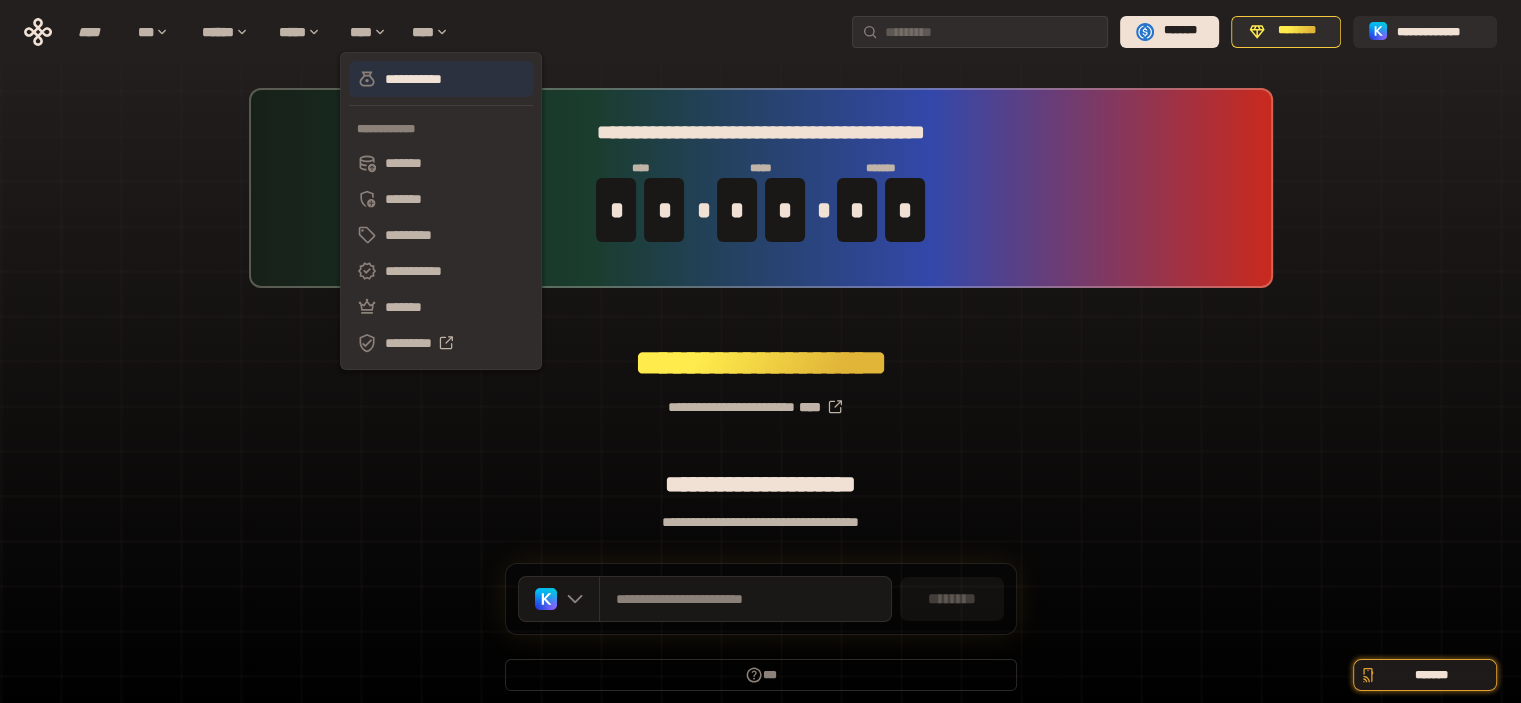 click on "**********" at bounding box center (441, 79) 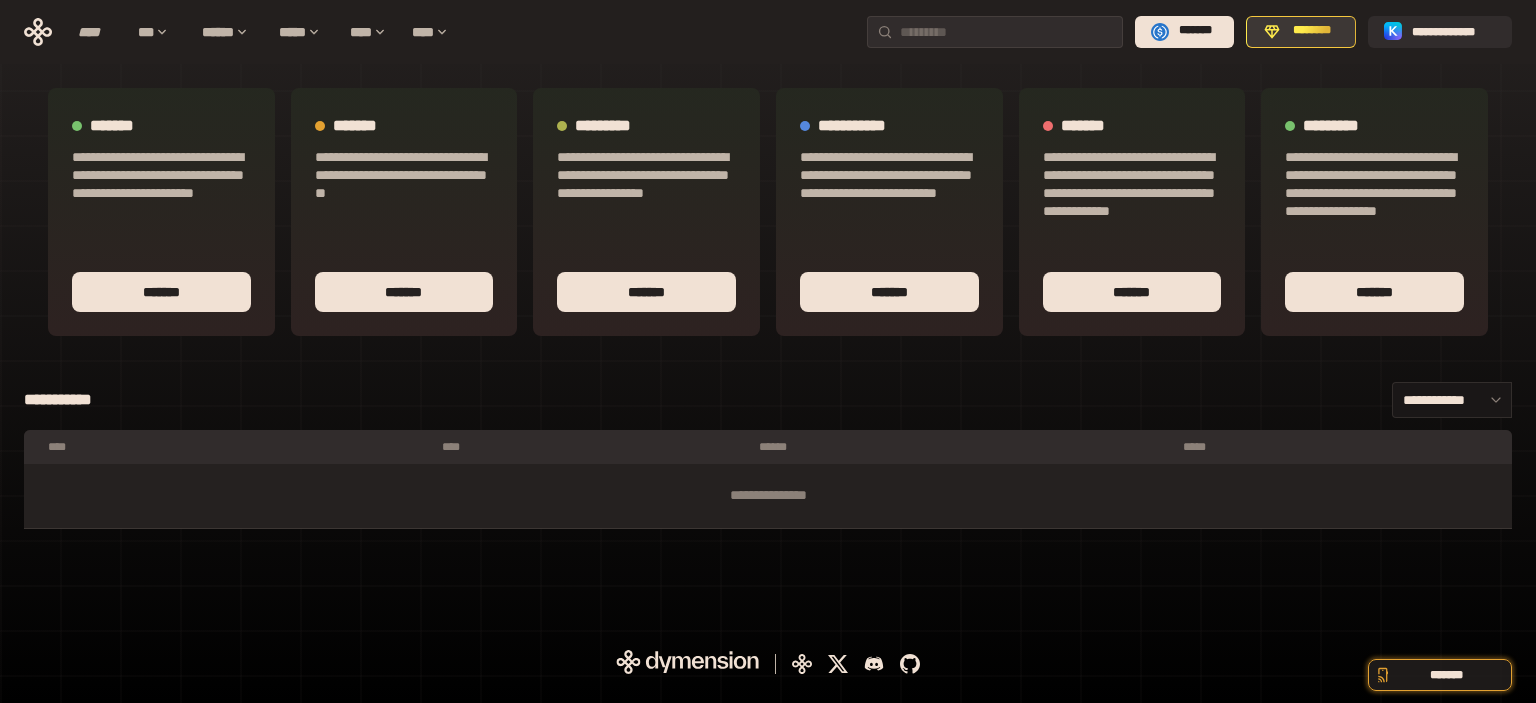 click on "********" at bounding box center [1312, 31] 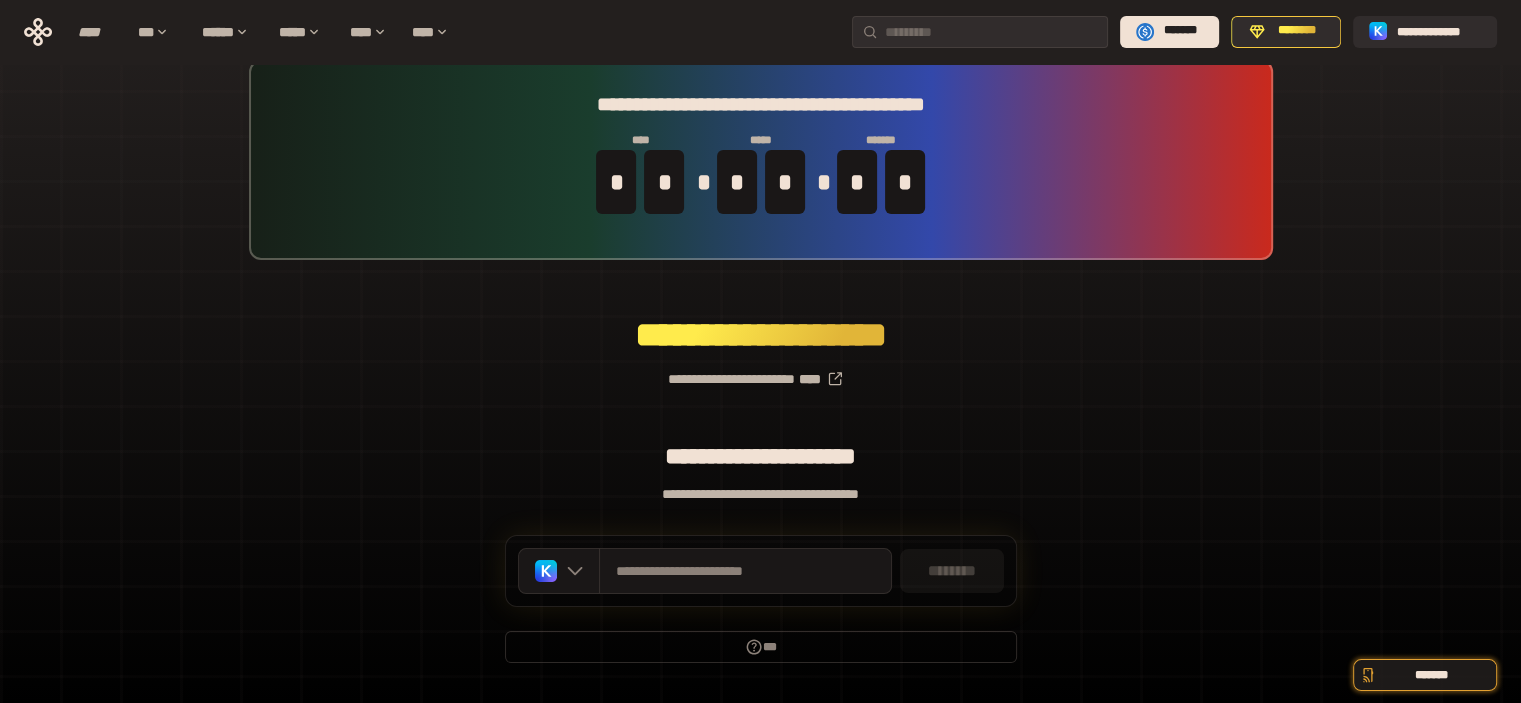 scroll, scrollTop: 0, scrollLeft: 0, axis: both 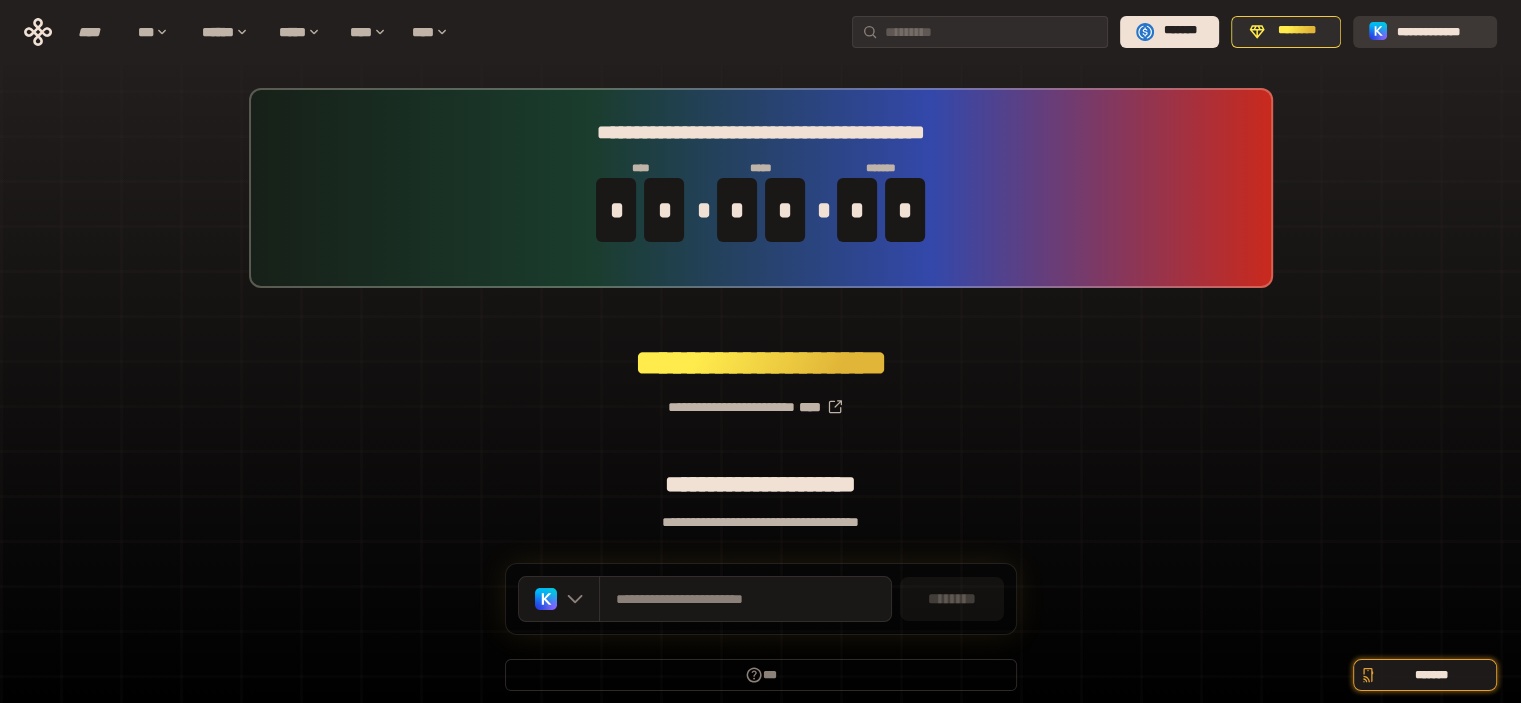 click on "**********" at bounding box center [1439, 31] 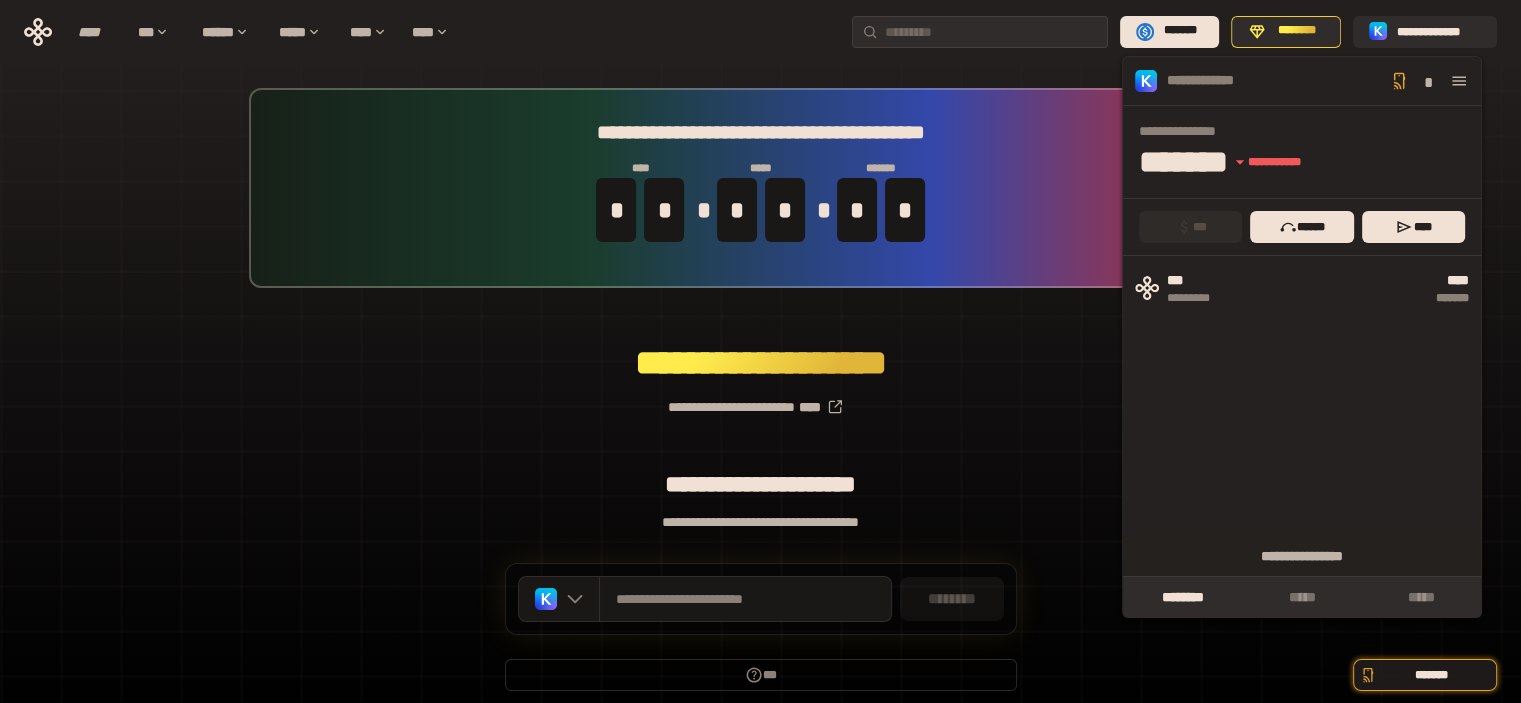 click 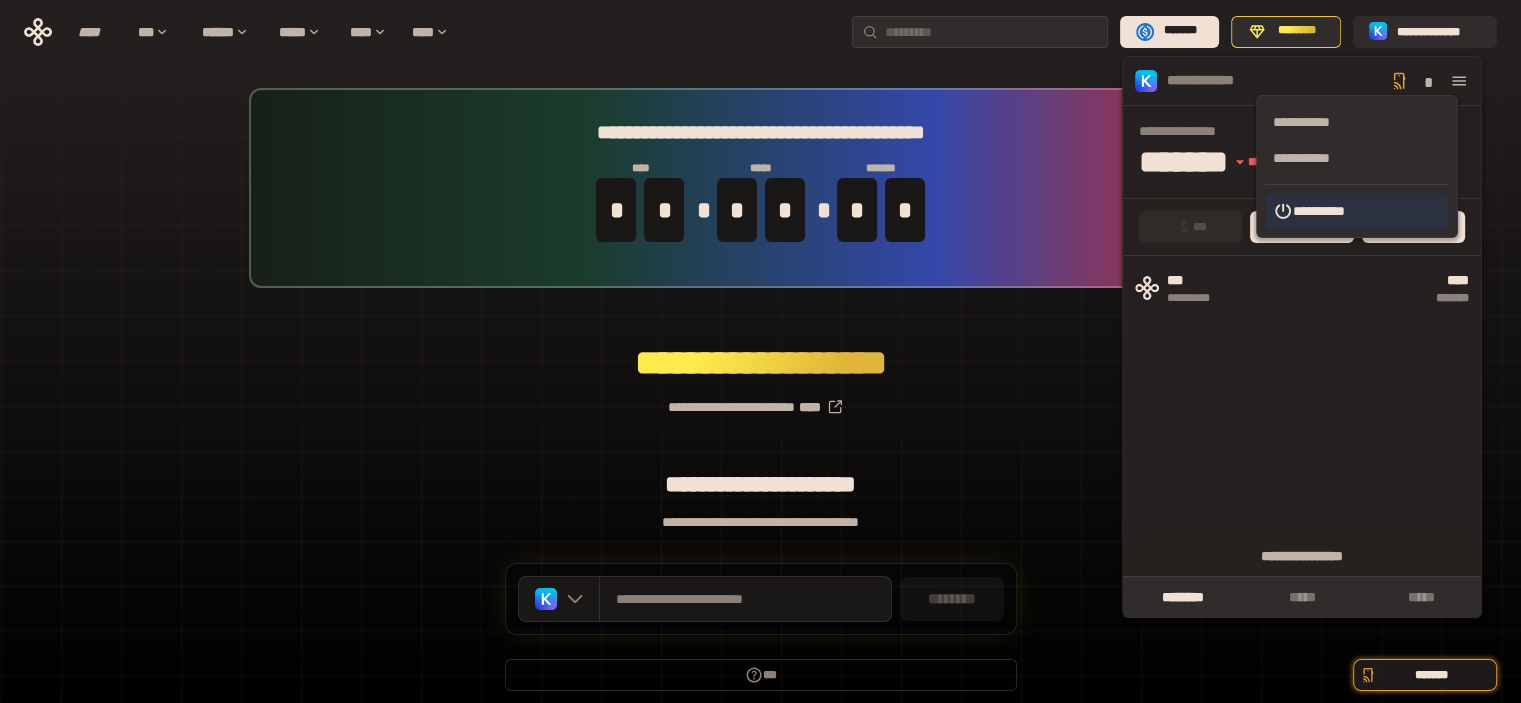 click on "**********" at bounding box center (1357, 211) 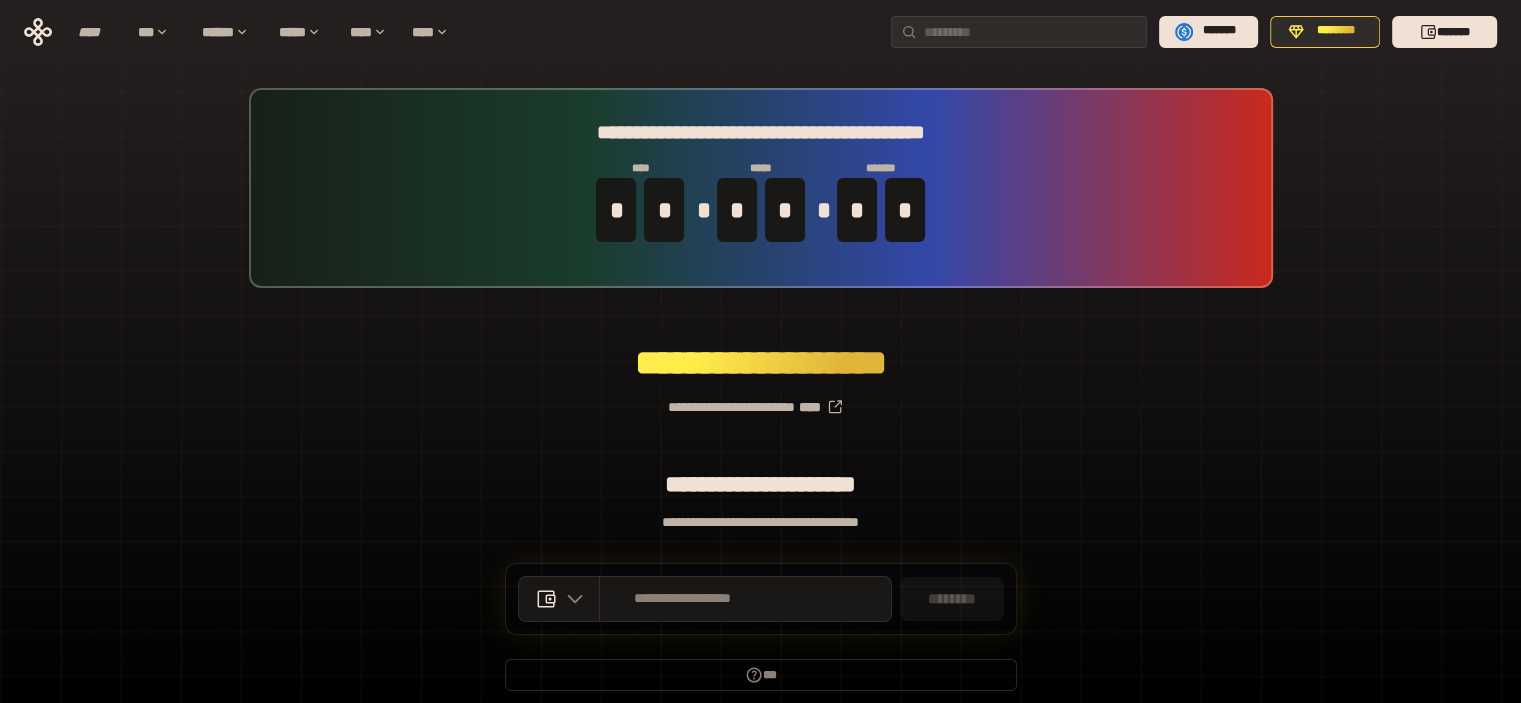 click on "**********" at bounding box center [760, 399] 